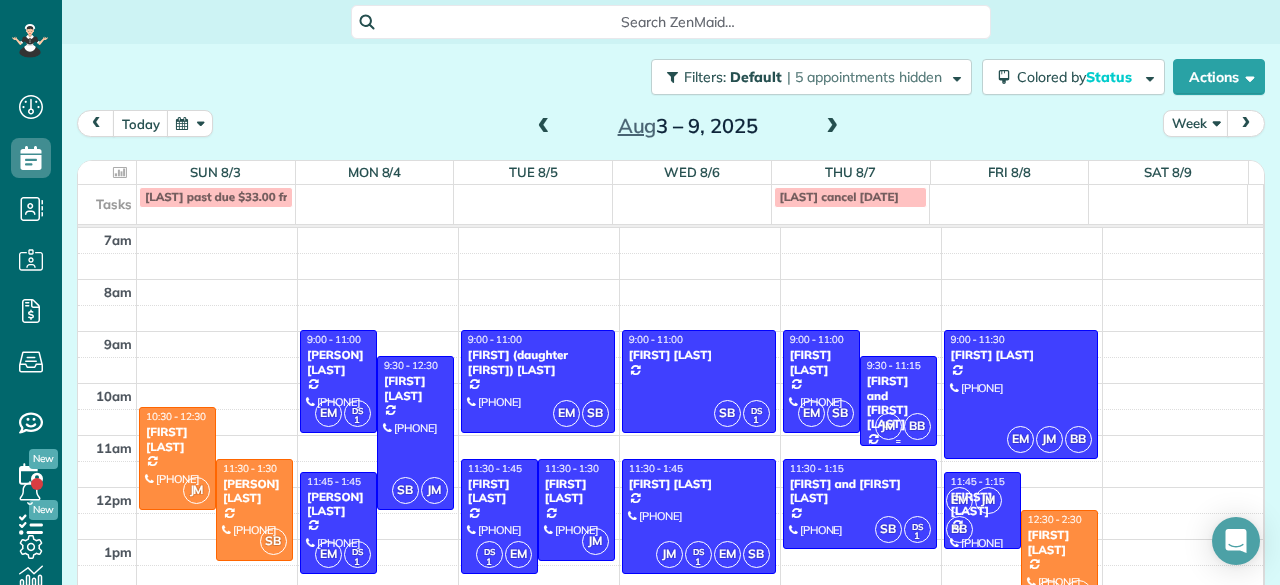 scroll, scrollTop: 0, scrollLeft: 0, axis: both 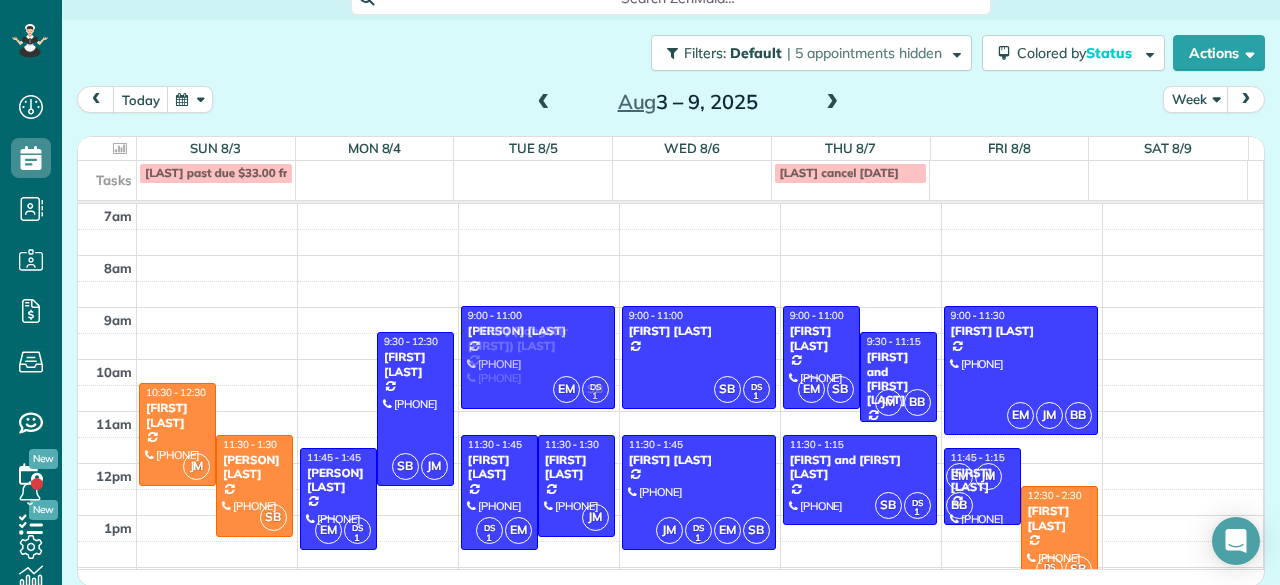 drag, startPoint x: 330, startPoint y: 351, endPoint x: 472, endPoint y: 352, distance: 142.00352 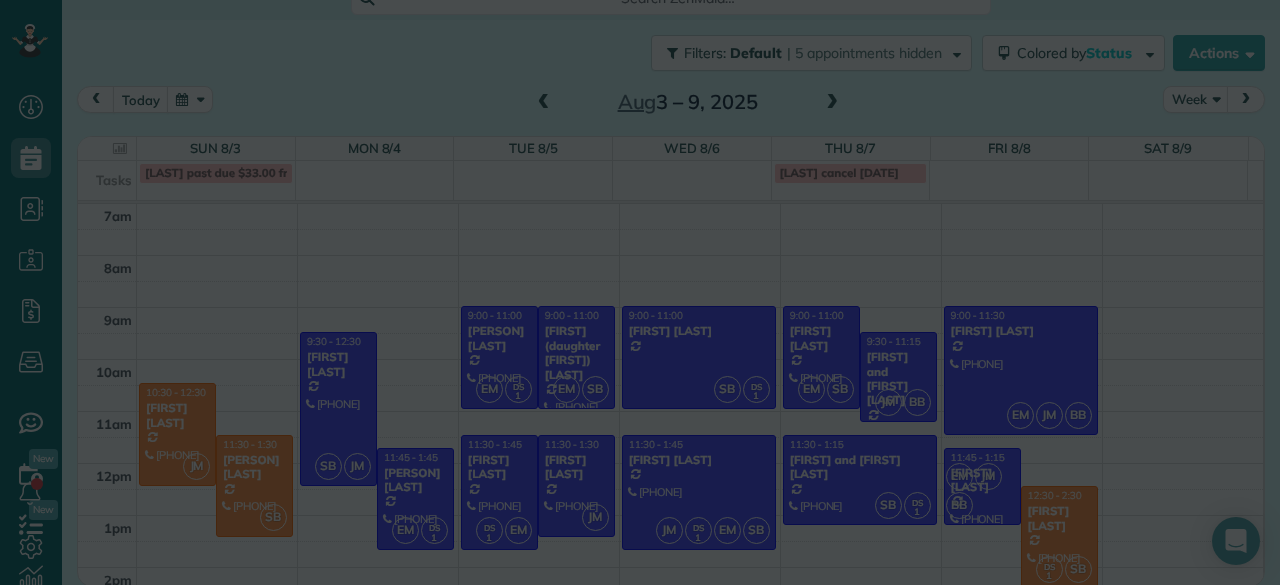 scroll, scrollTop: 0, scrollLeft: 0, axis: both 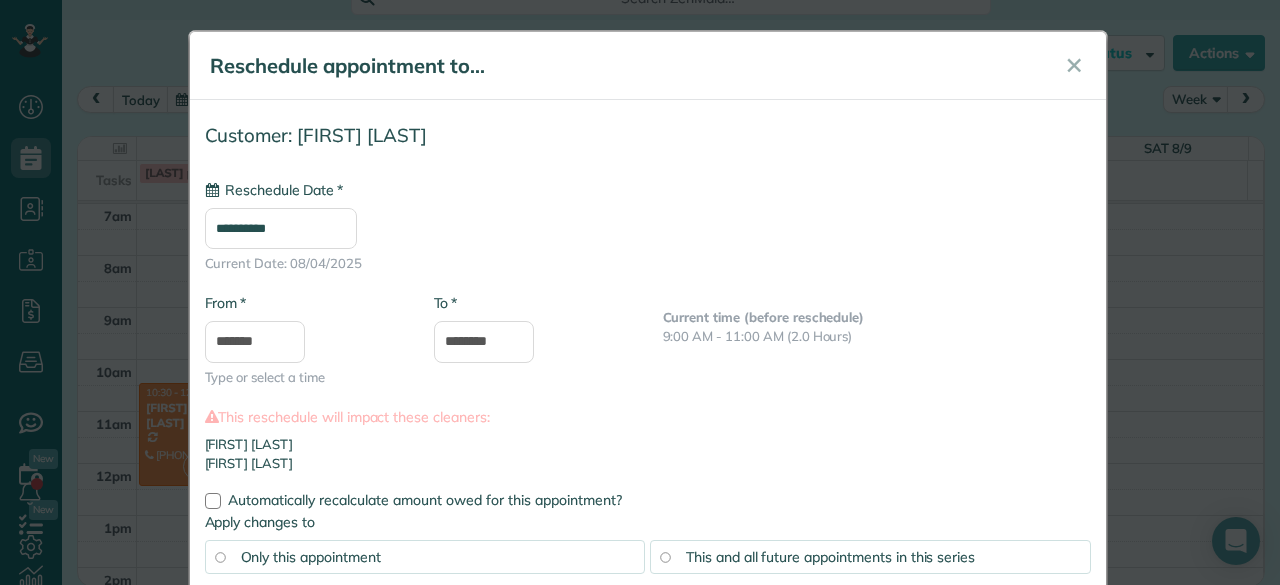 type on "**********" 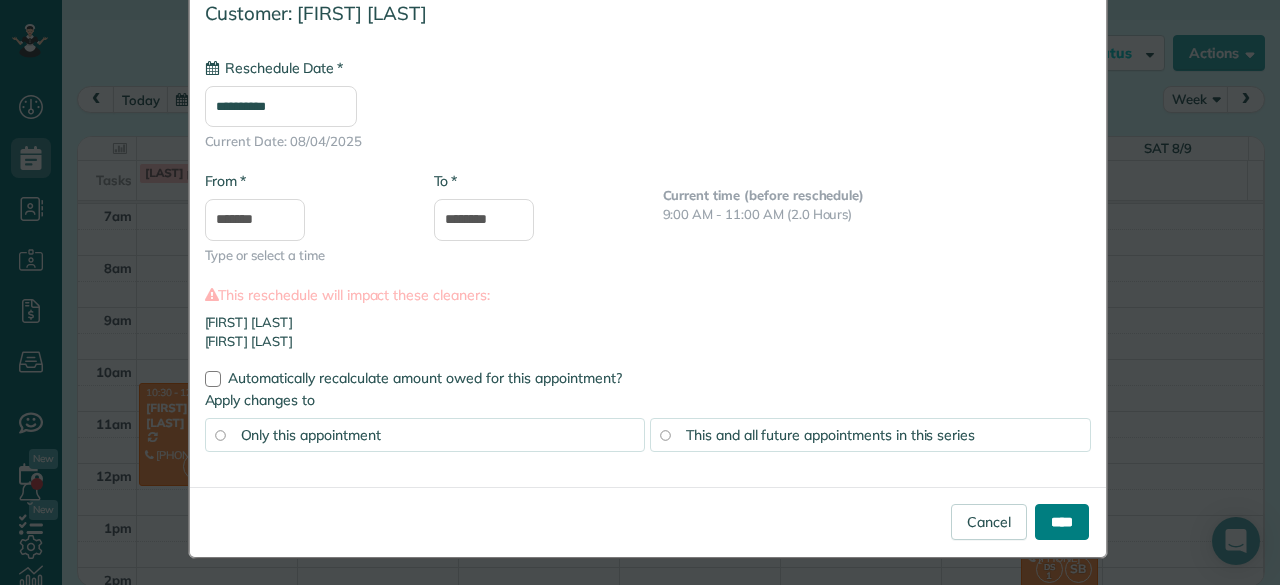 click on "****" at bounding box center (1062, 522) 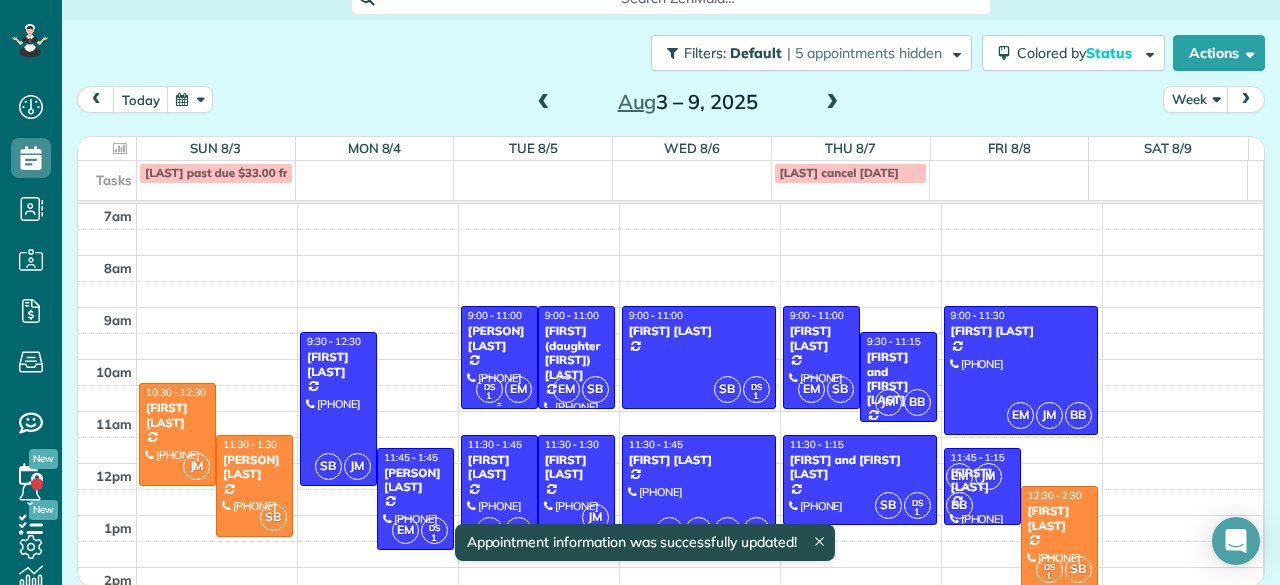 click on "DS 1 EM" at bounding box center [504, 389] 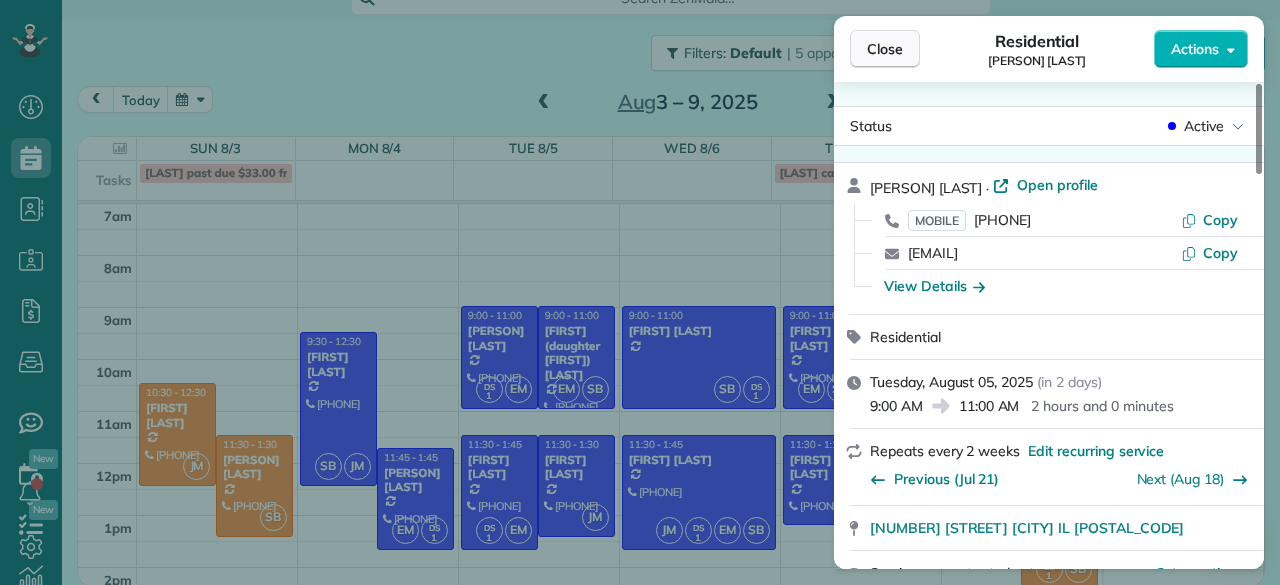 click on "Close" at bounding box center [885, 49] 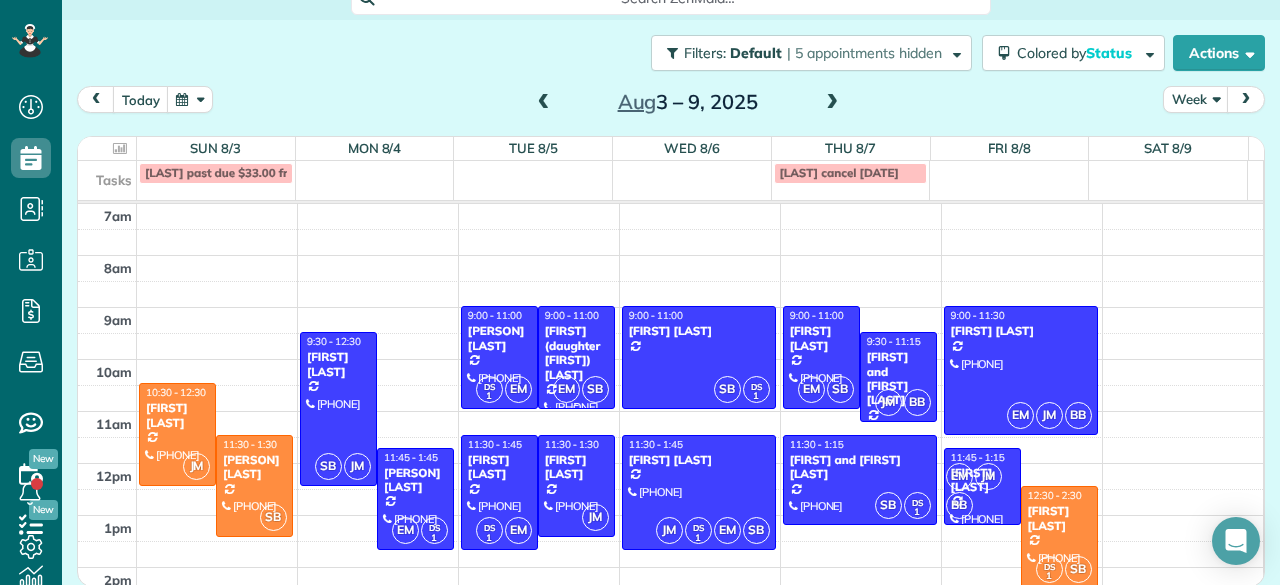 click on "[FIRST] (daughter [FIRST]) [LAST]" at bounding box center (576, 353) 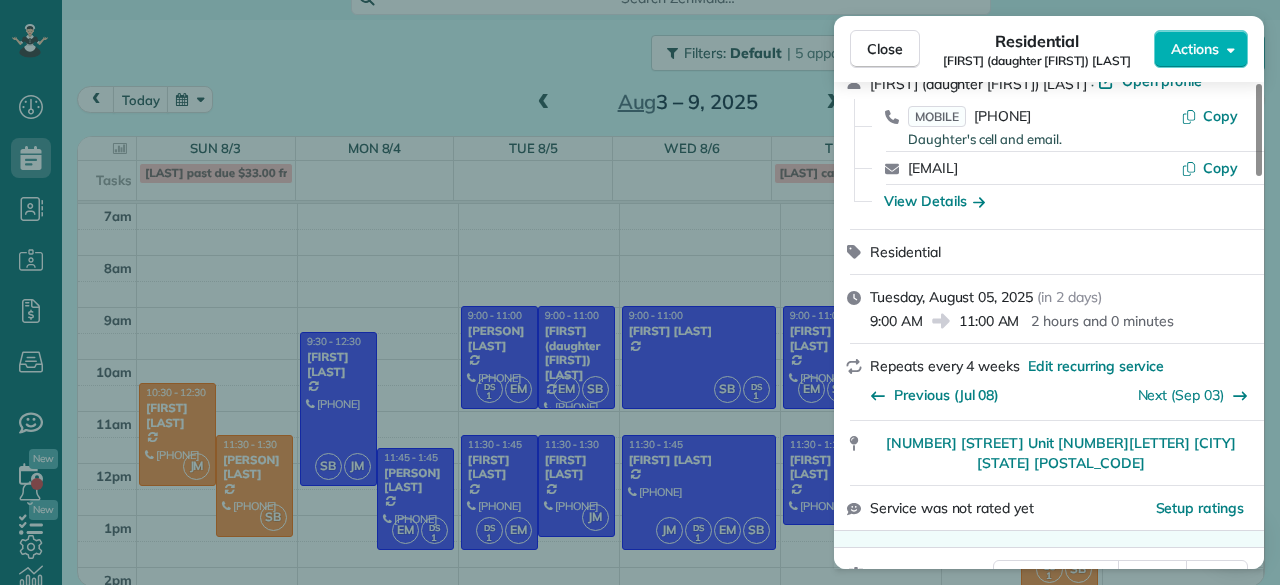 scroll, scrollTop: 105, scrollLeft: 0, axis: vertical 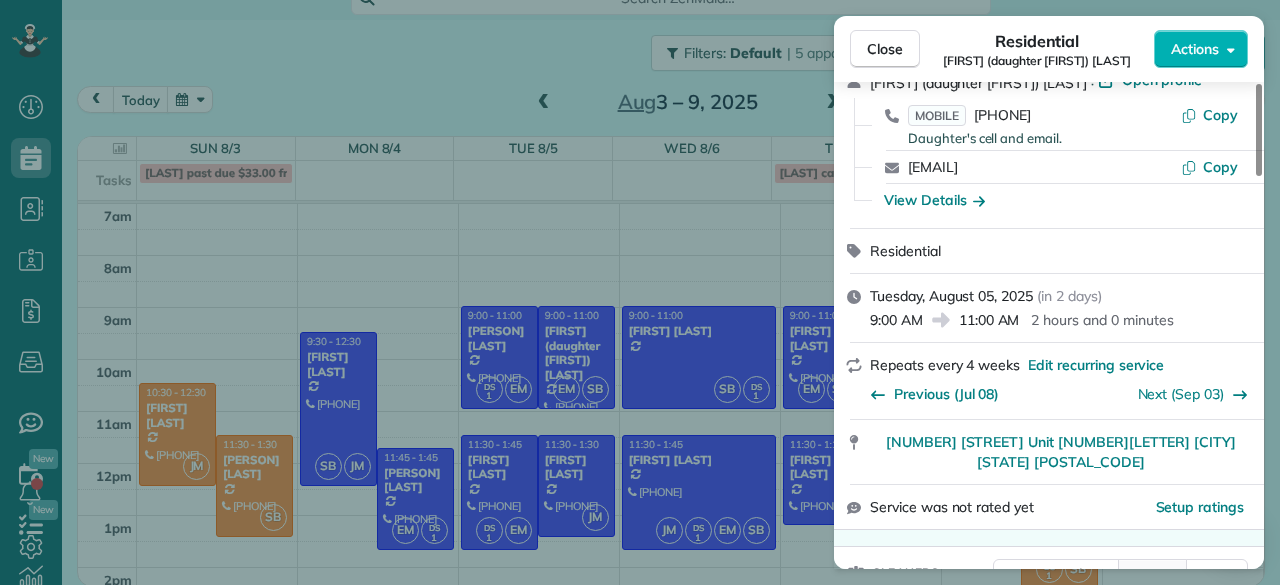 click on "Assign" at bounding box center [1153, 574] 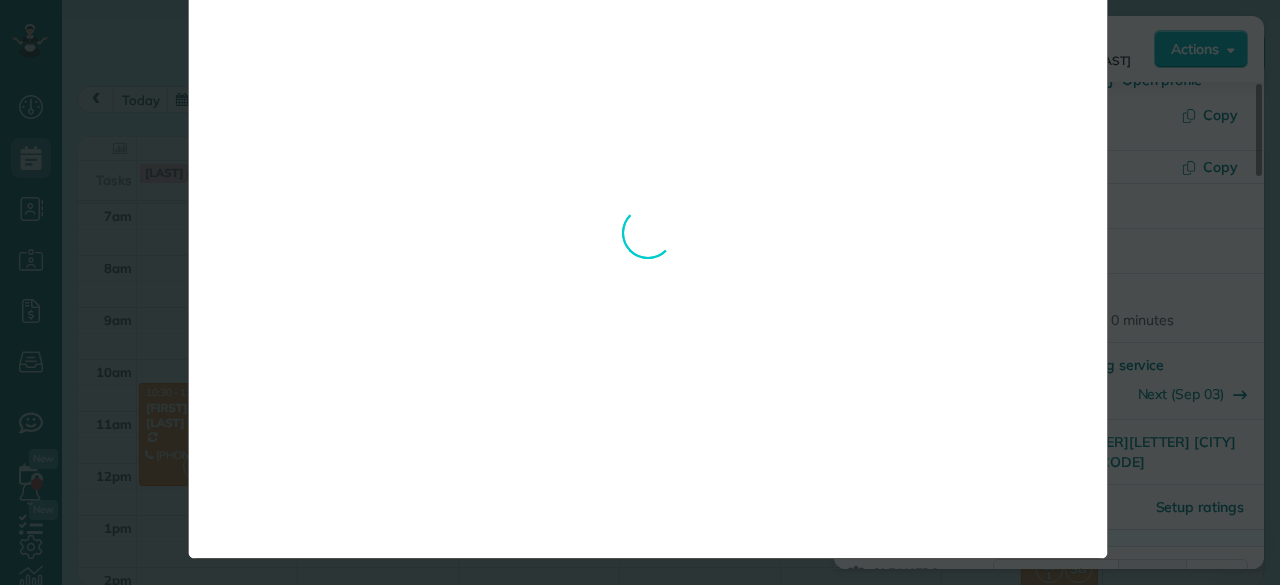 scroll, scrollTop: 0, scrollLeft: 0, axis: both 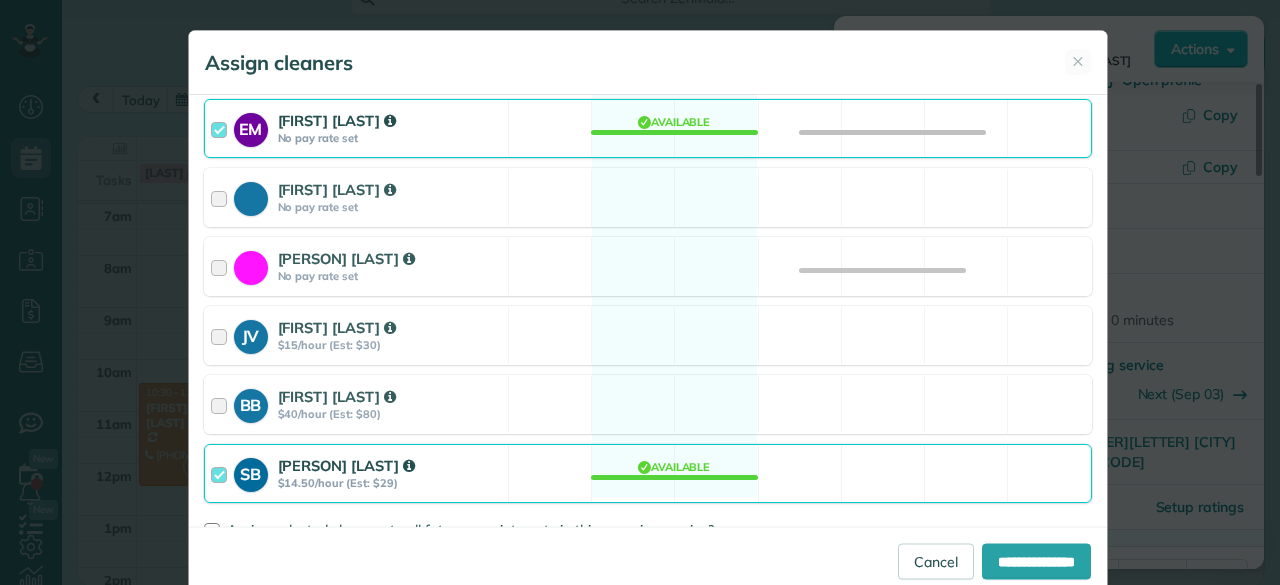click on "$14.50/hour (Est: $29)" at bounding box center (390, 483) 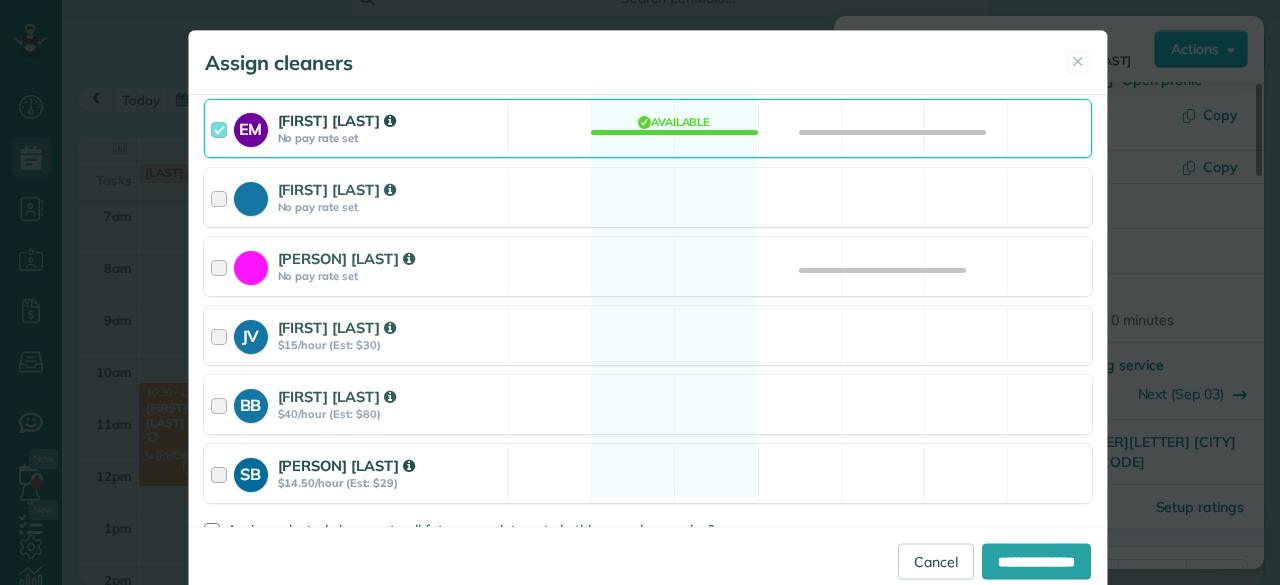 click on "$14.50/hour (Est: $29)" at bounding box center [390, 483] 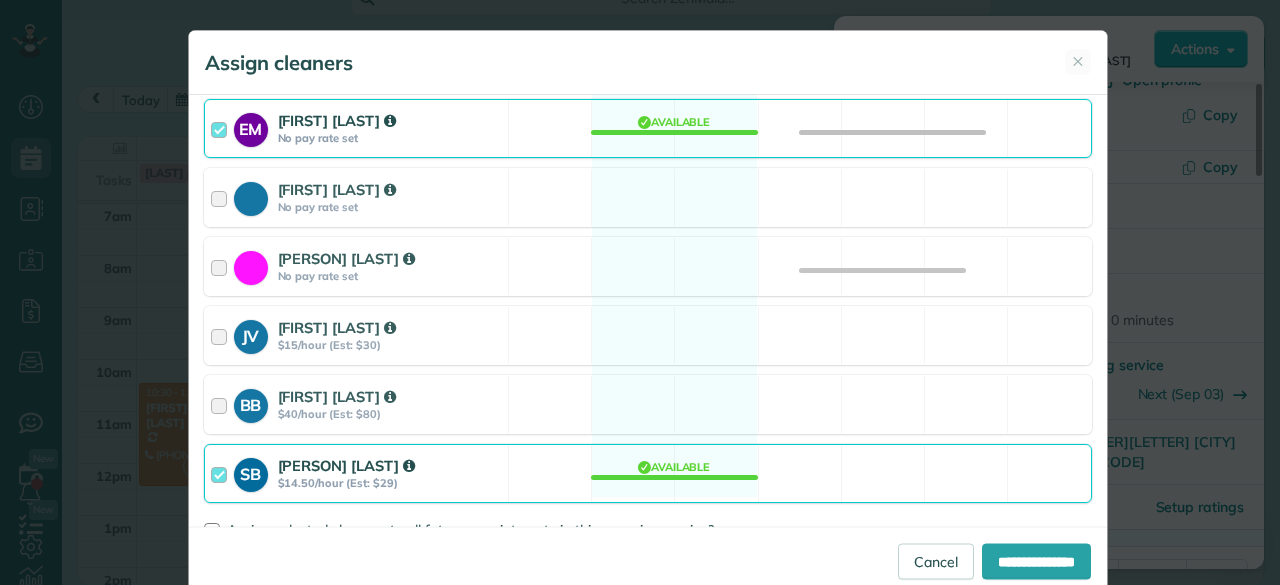 click on "[FIRST] [LAST]" at bounding box center (648, 128) 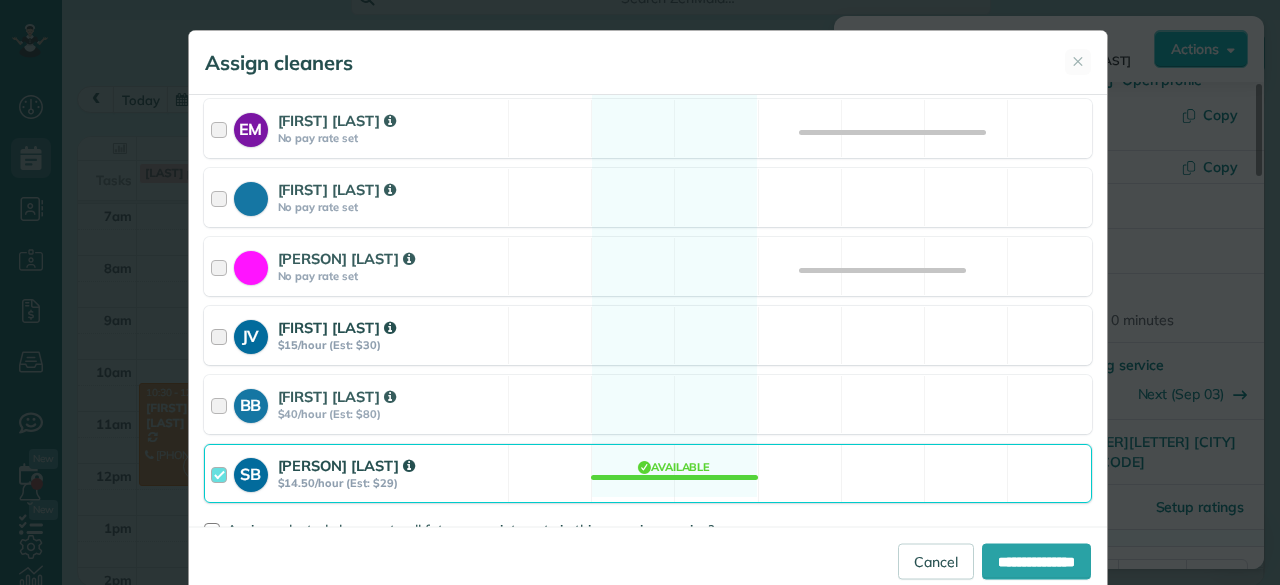 click on "$15/hour (Est: $30)" at bounding box center [390, 345] 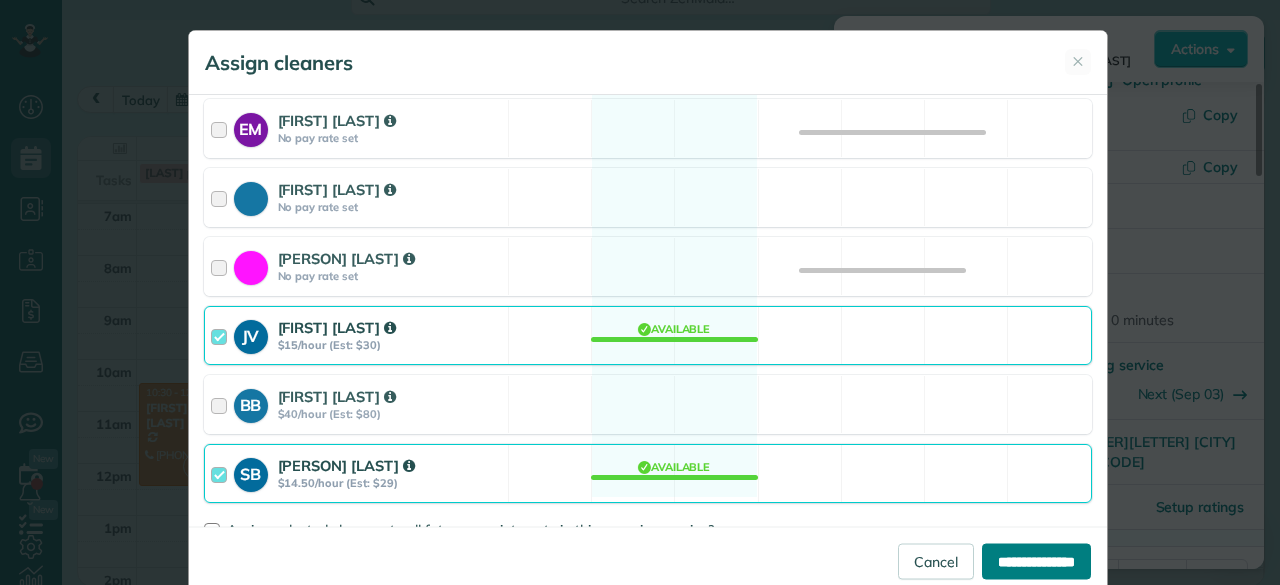 click on "**********" at bounding box center [1036, 561] 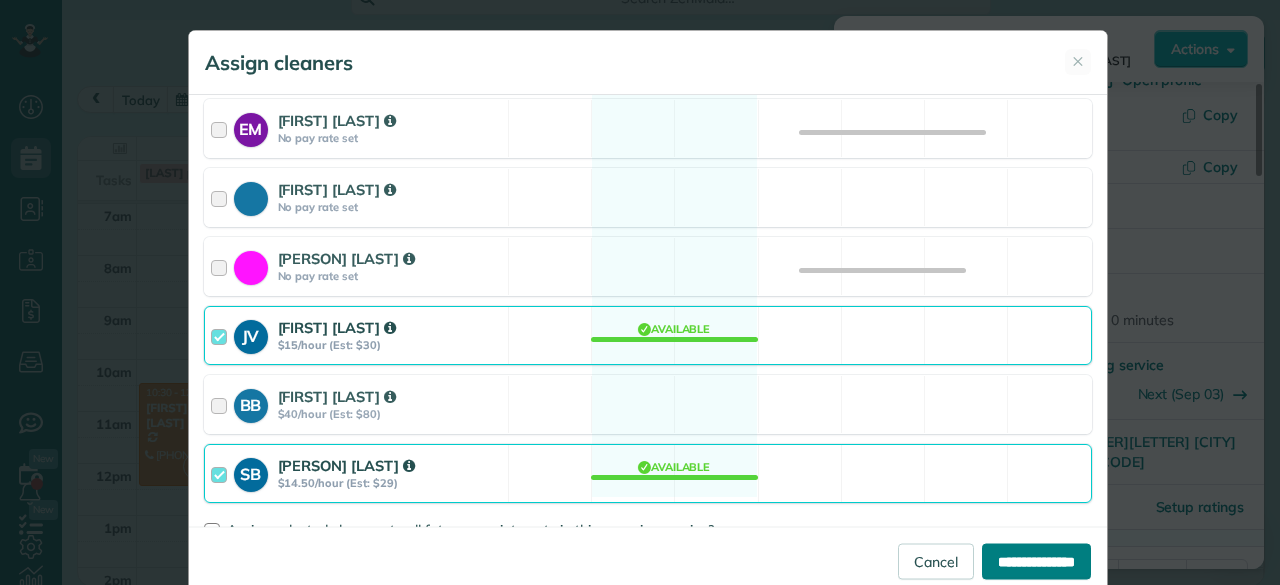 type on "**********" 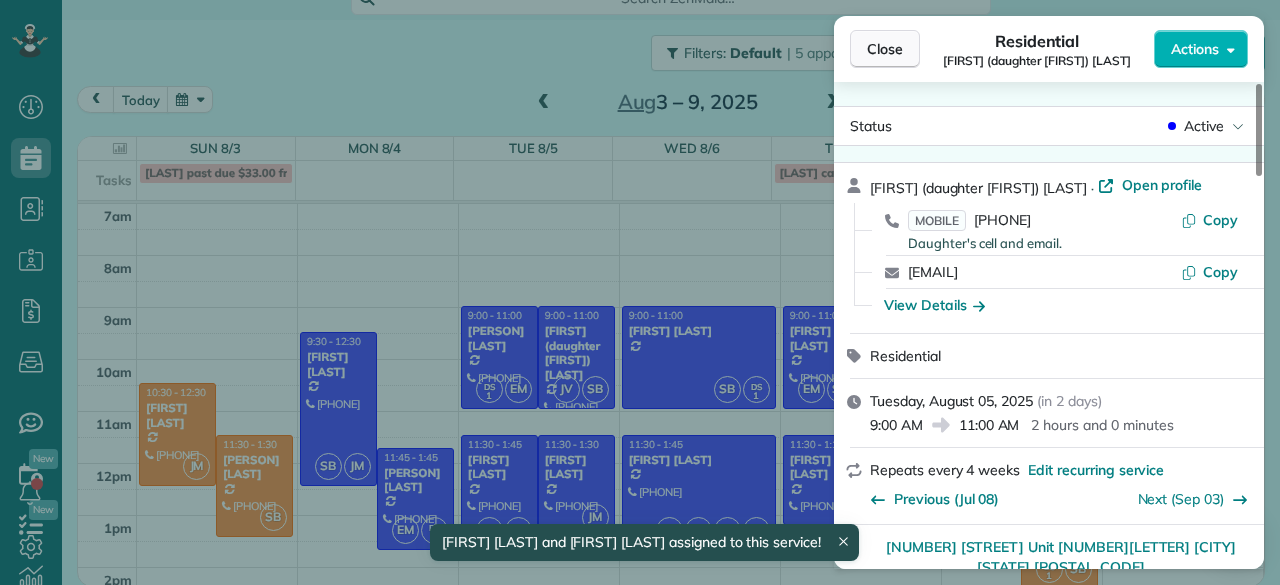 click on "Close" at bounding box center (885, 49) 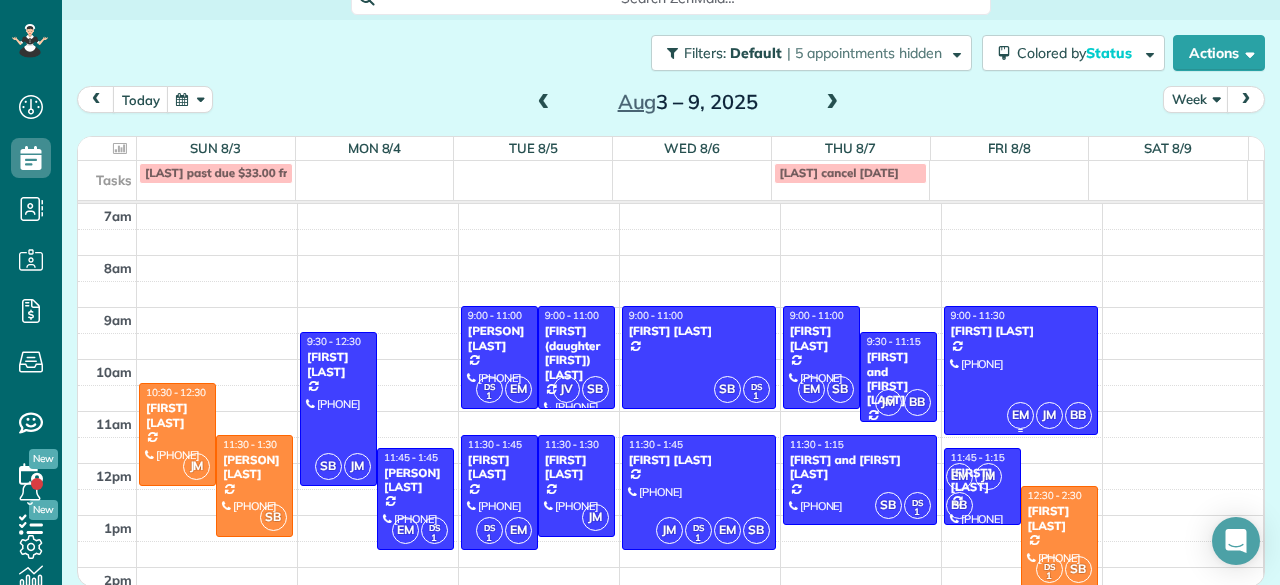 click on "JM" at bounding box center [1049, 415] 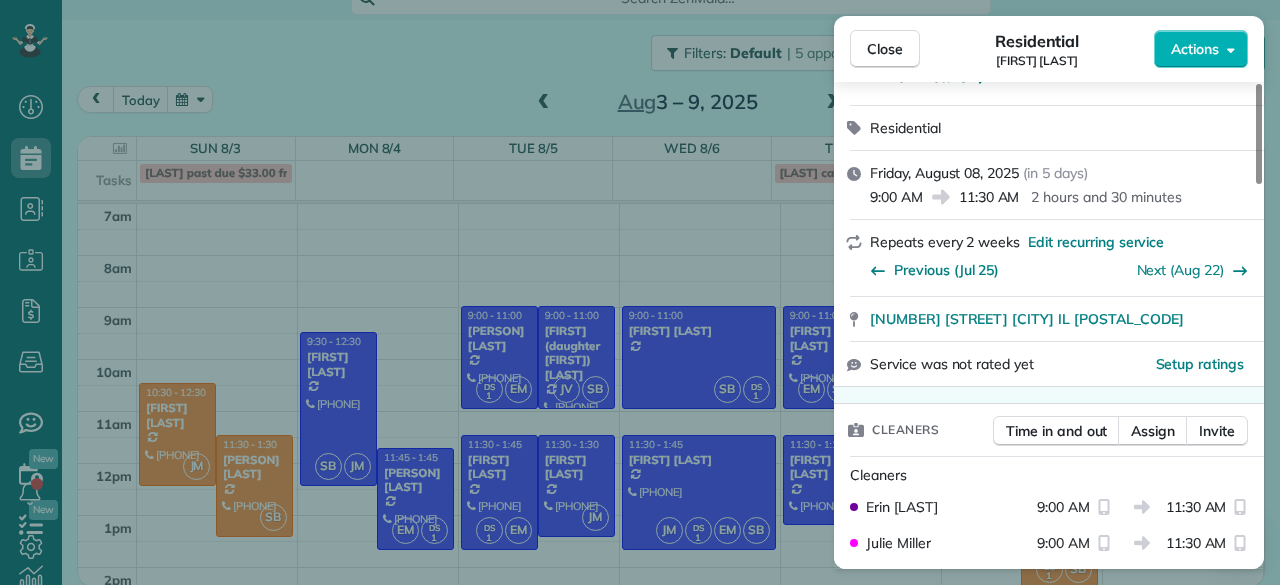 scroll, scrollTop: 246, scrollLeft: 0, axis: vertical 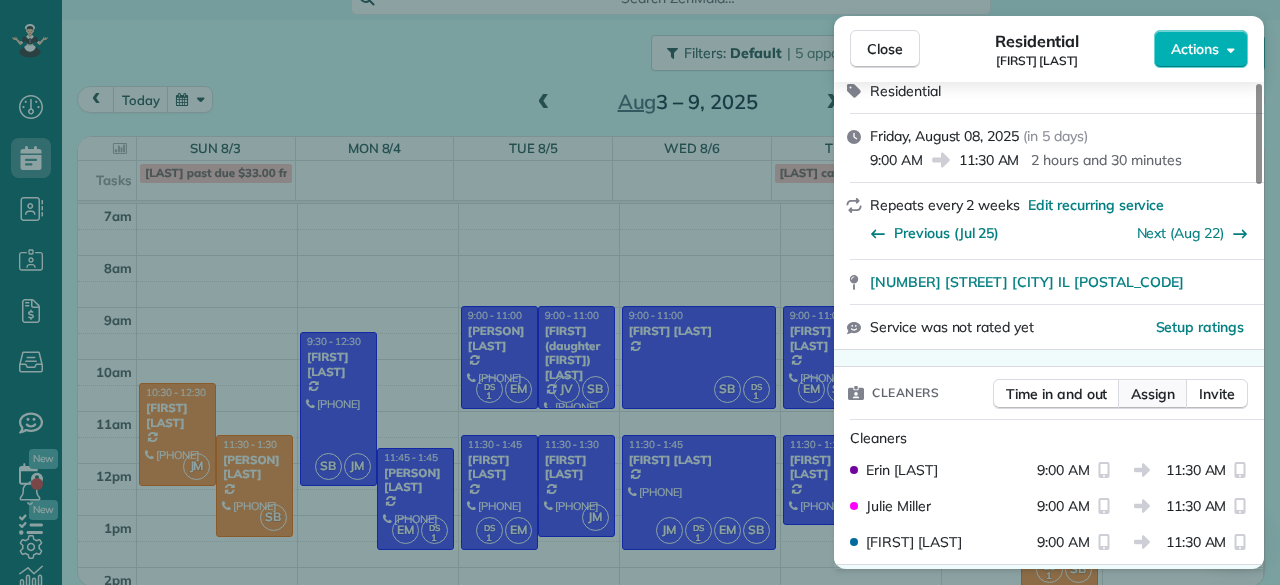 click on "Assign" at bounding box center (1153, 394) 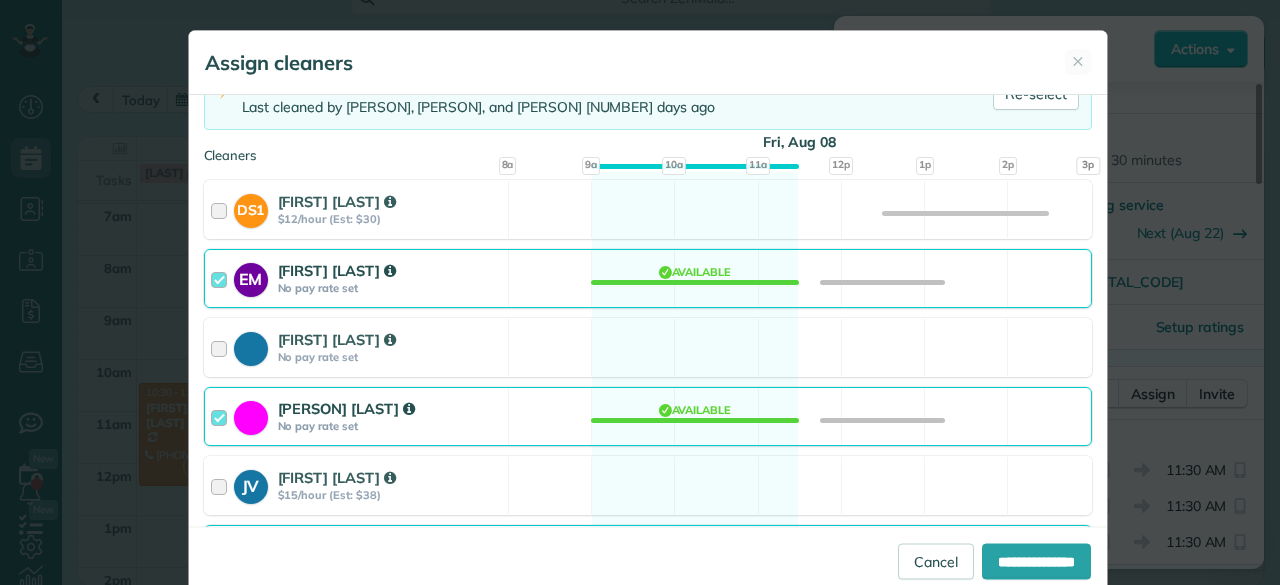 scroll, scrollTop: 170, scrollLeft: 0, axis: vertical 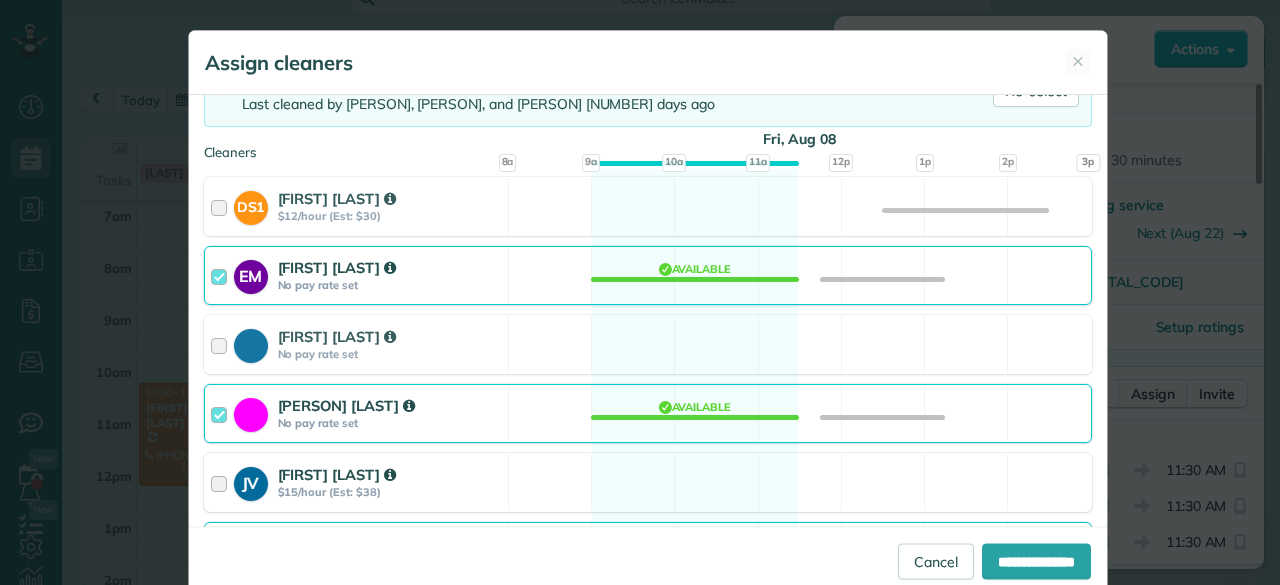 click on "[FIRST] [LAST]" at bounding box center [390, 474] 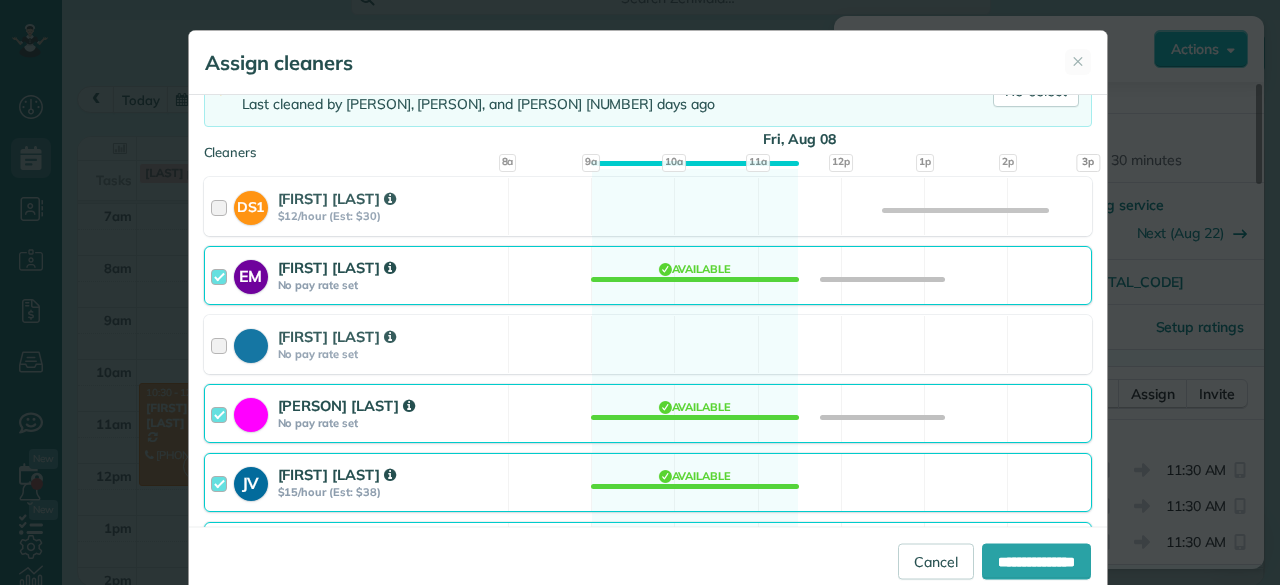 click on "No pay rate set" at bounding box center (390, 423) 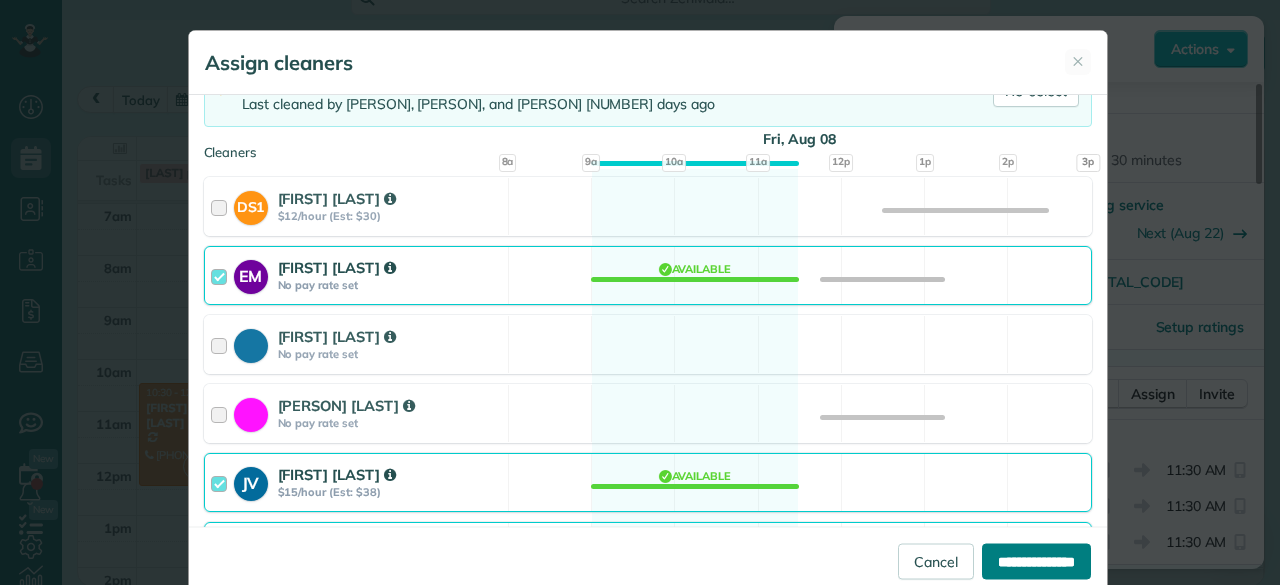 click on "**********" at bounding box center [1036, 561] 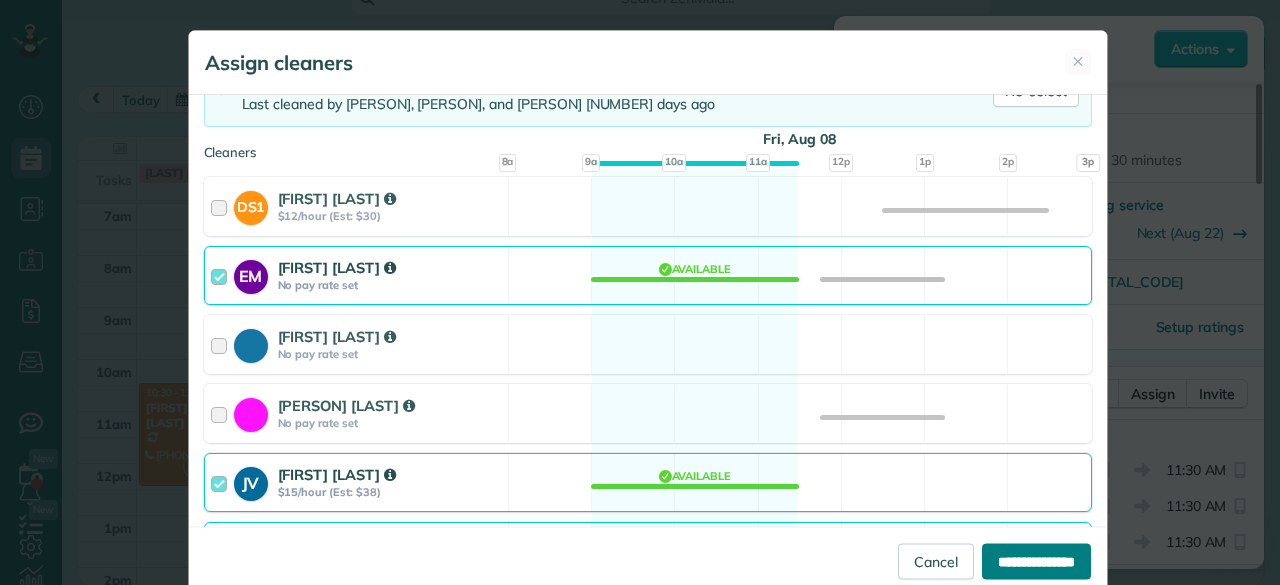 type on "**********" 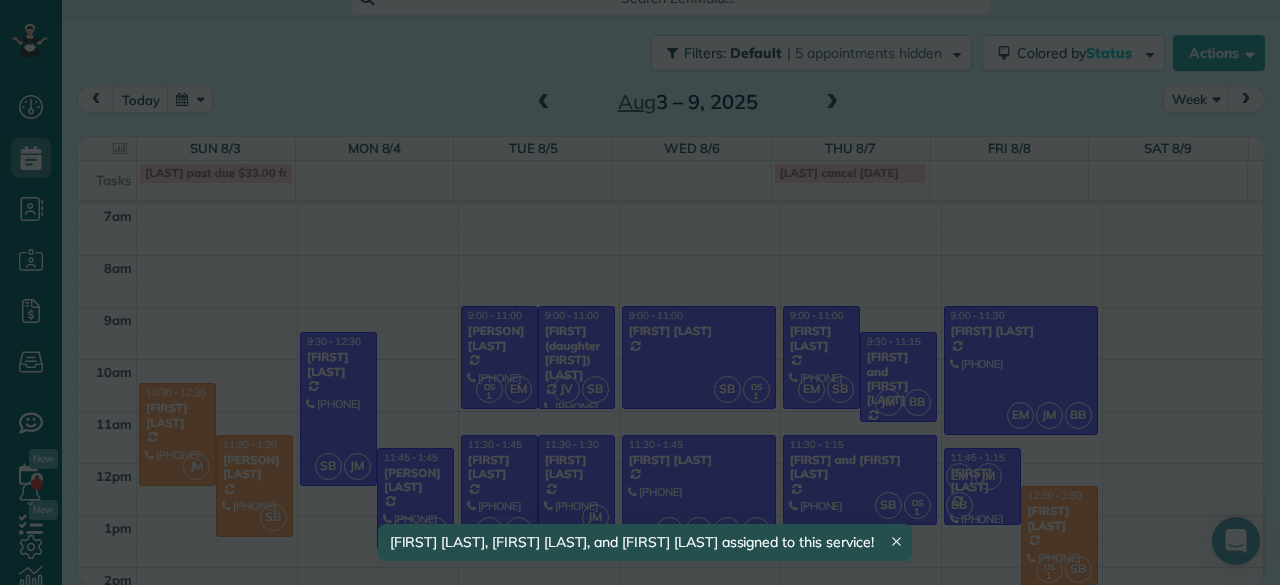 scroll, scrollTop: 0, scrollLeft: 0, axis: both 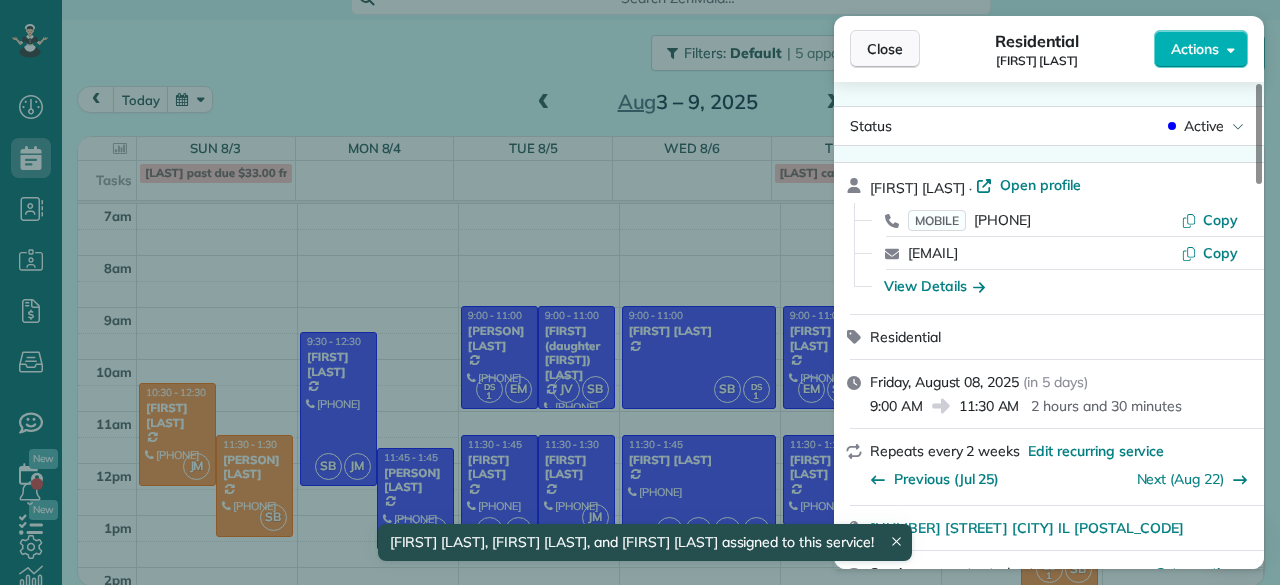 click on "Close" at bounding box center [885, 49] 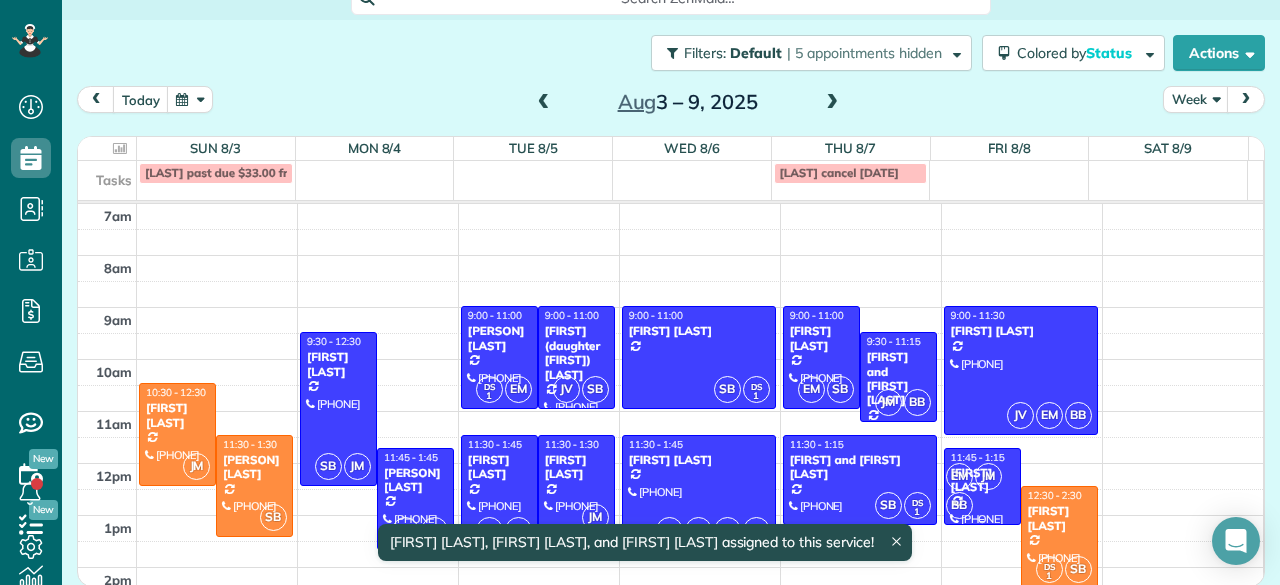 click on "JM" at bounding box center [988, 476] 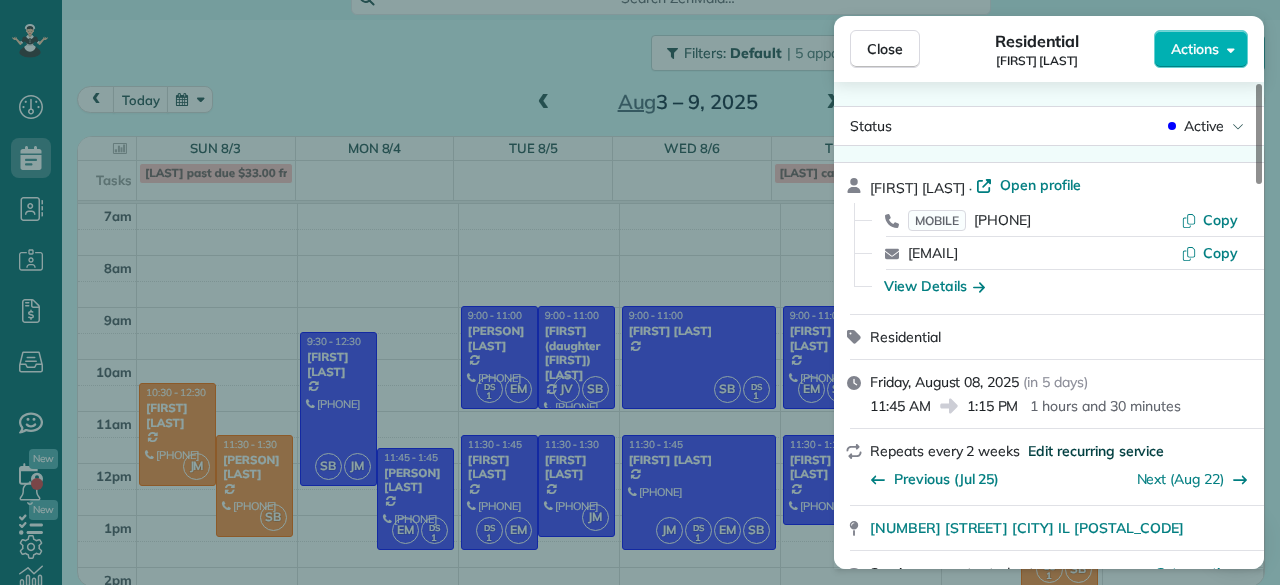 scroll, scrollTop: 212, scrollLeft: 0, axis: vertical 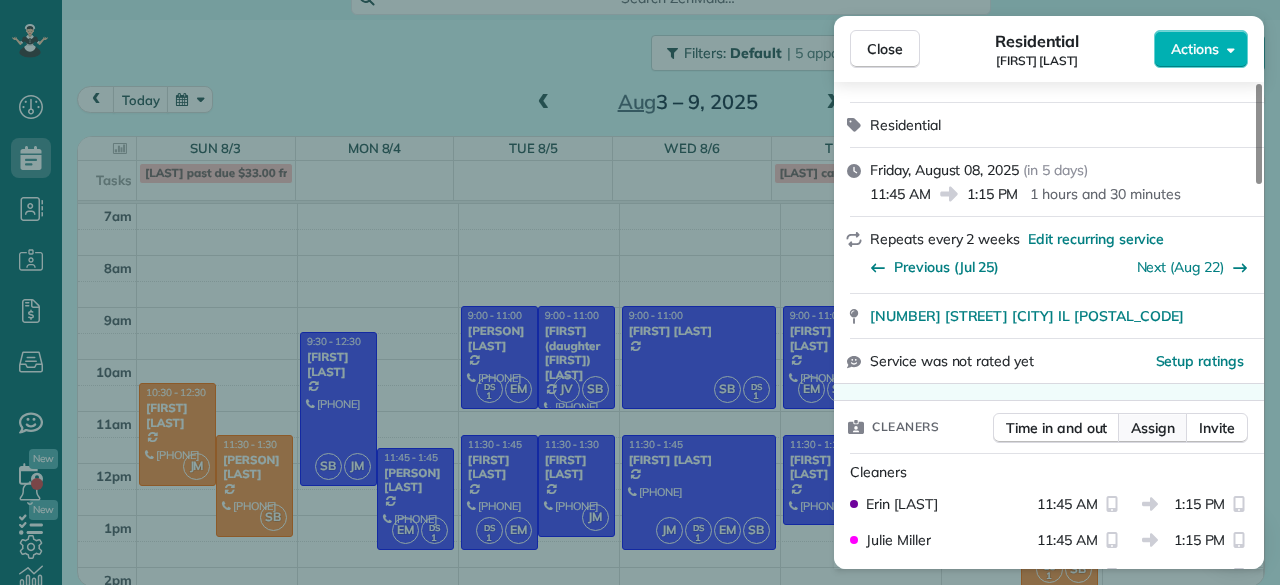 click on "Assign" at bounding box center (1153, 428) 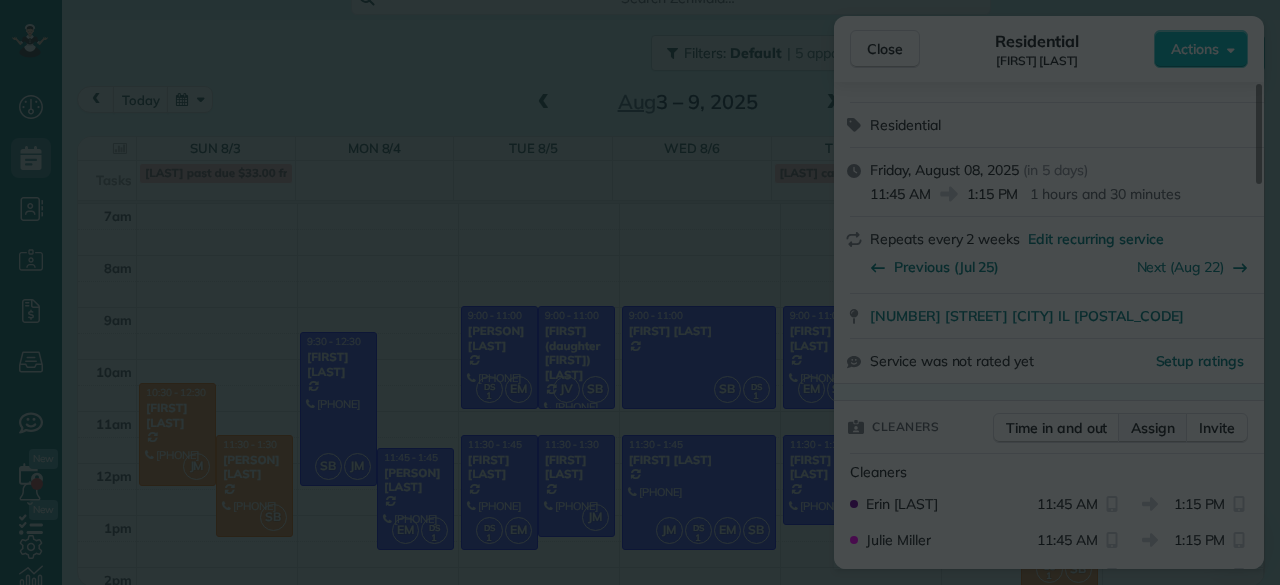 scroll, scrollTop: 0, scrollLeft: 0, axis: both 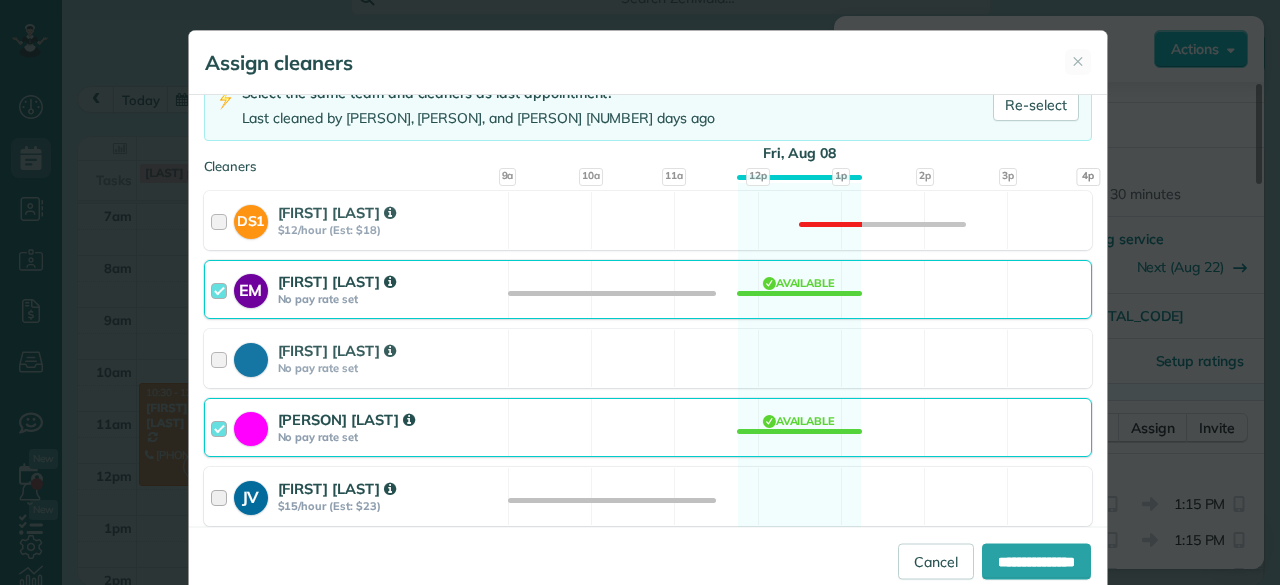 click on "[FIRST] [LAST]" at bounding box center (390, 488) 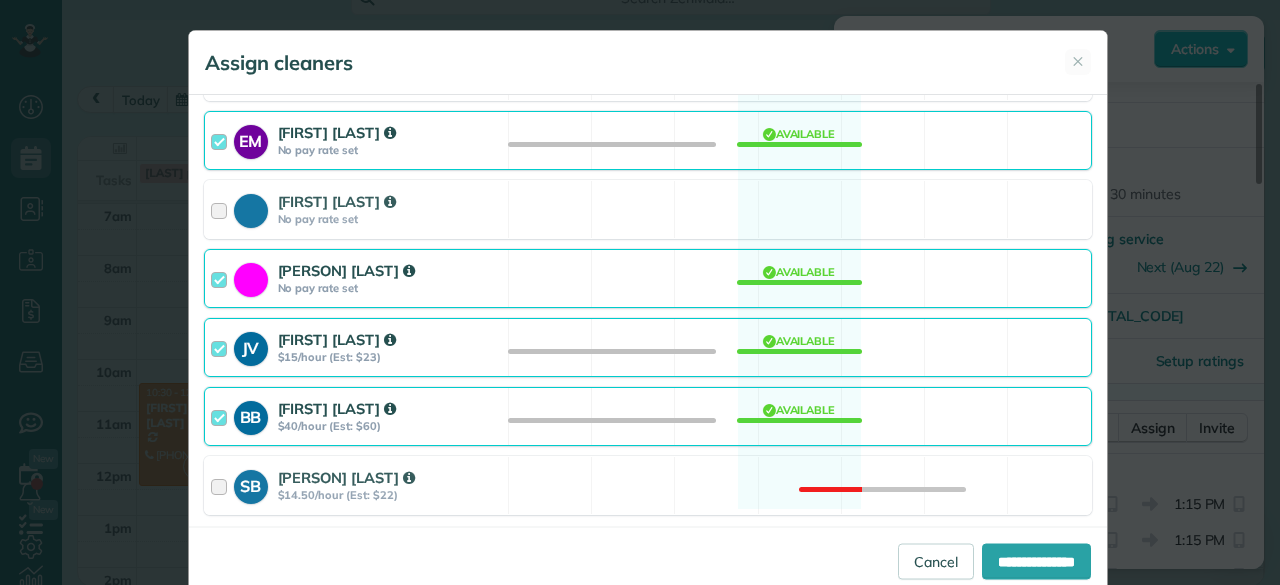 scroll, scrollTop: 309, scrollLeft: 0, axis: vertical 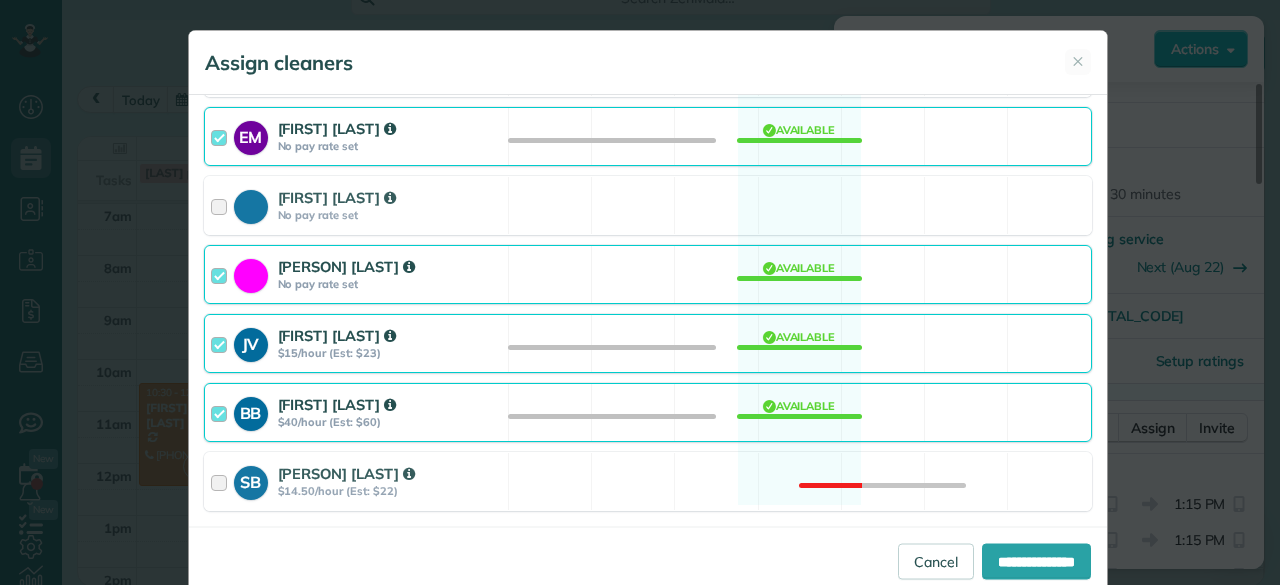 click on "[FIRST] [LAST]
[PRICE]/hour (Est: [PRICE])
Available" at bounding box center [390, 481] 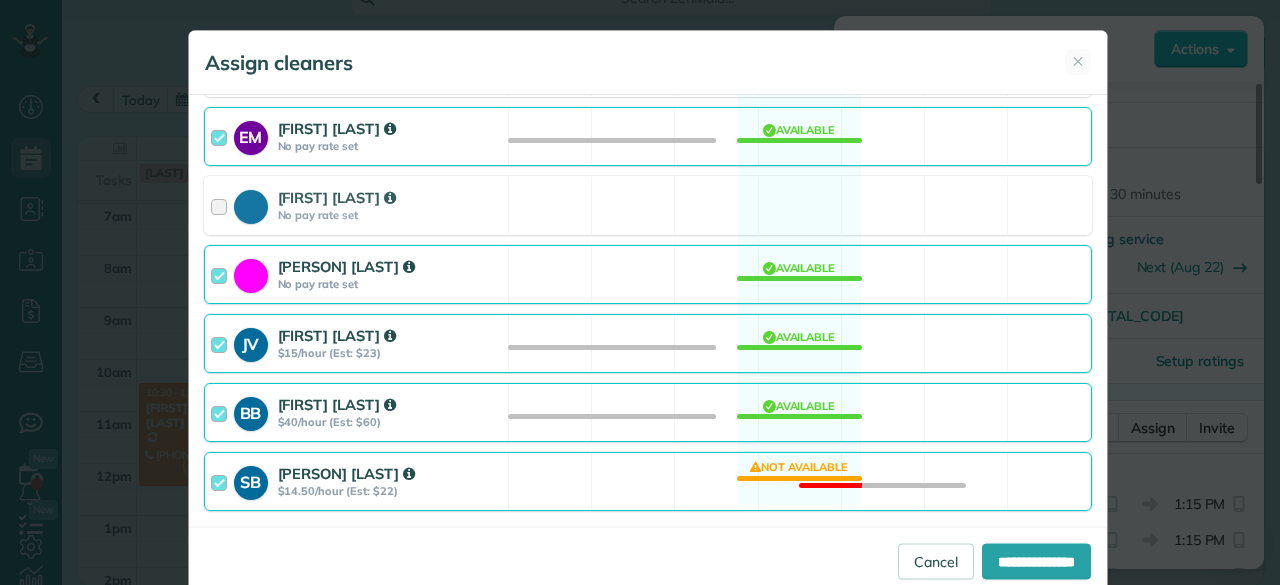 click on "[FIRST] [LAST]
[PRICE]/hour (Est: [PRICE])
Available" at bounding box center [390, 481] 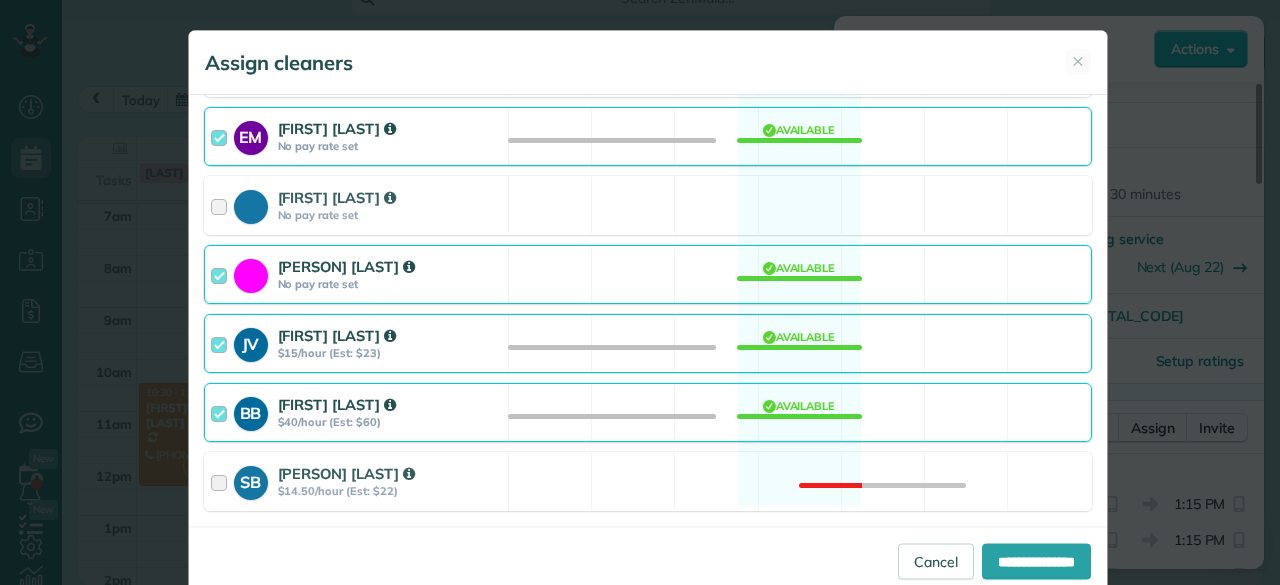 click on "[PERSON] [LAST]
No pay rate set
Available" at bounding box center (648, 274) 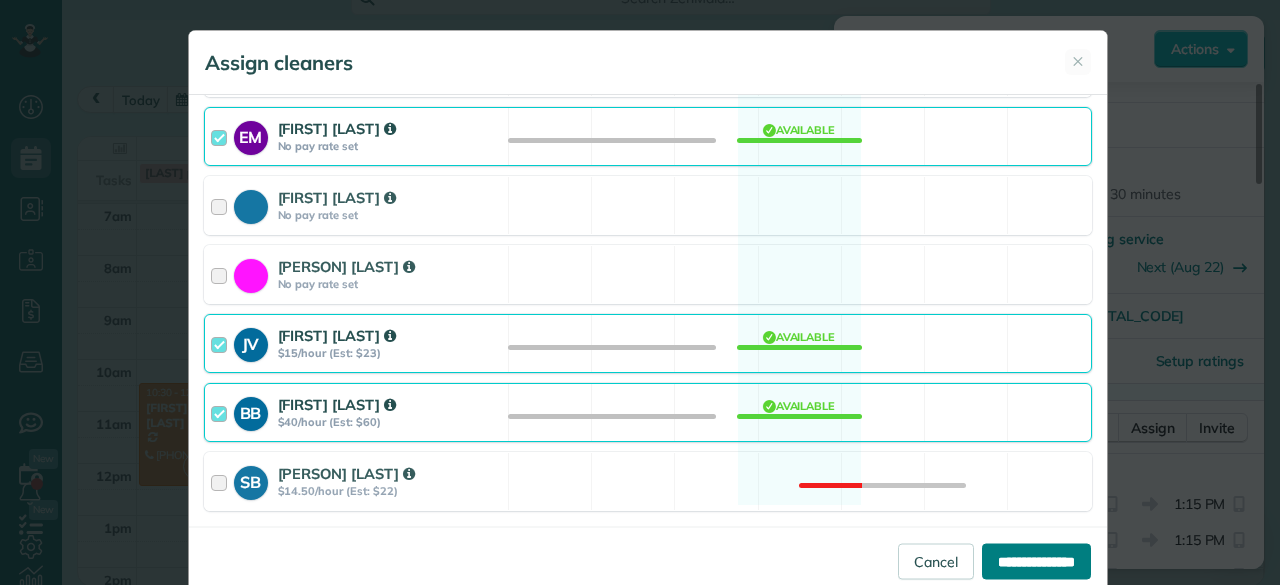 click on "**********" at bounding box center [1036, 561] 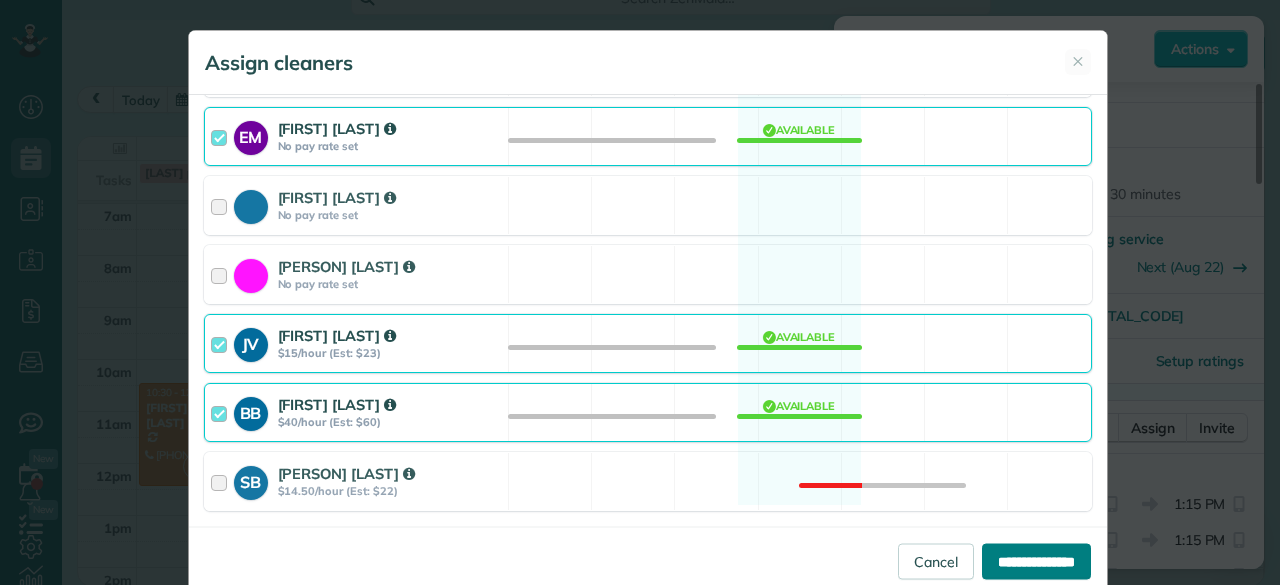 type on "**********" 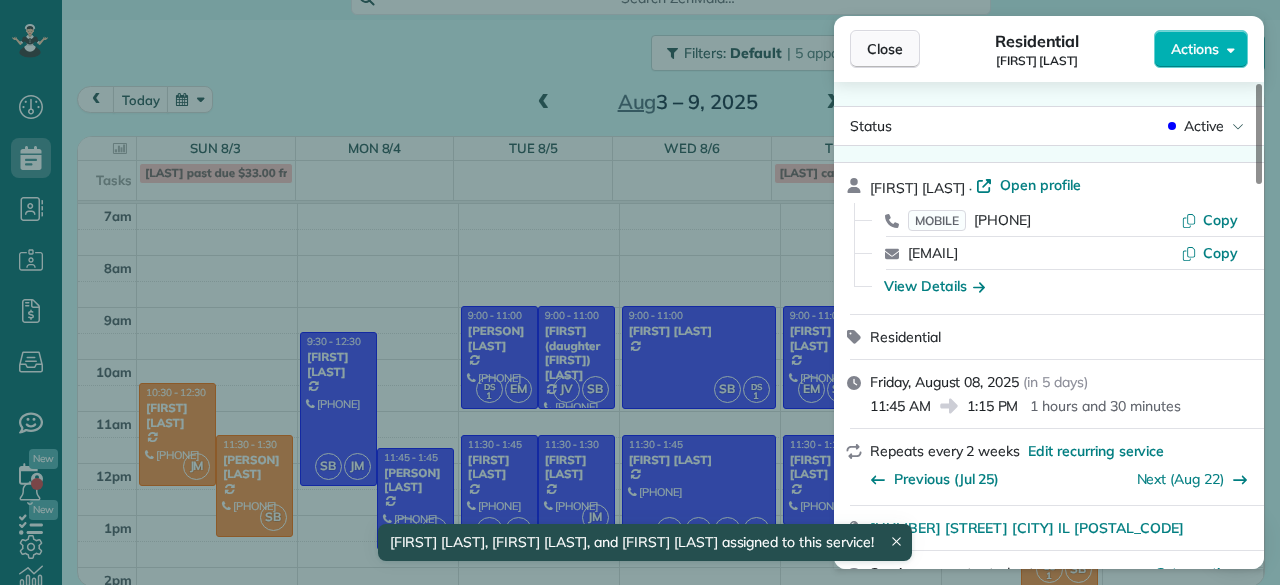 click on "Close" at bounding box center (885, 49) 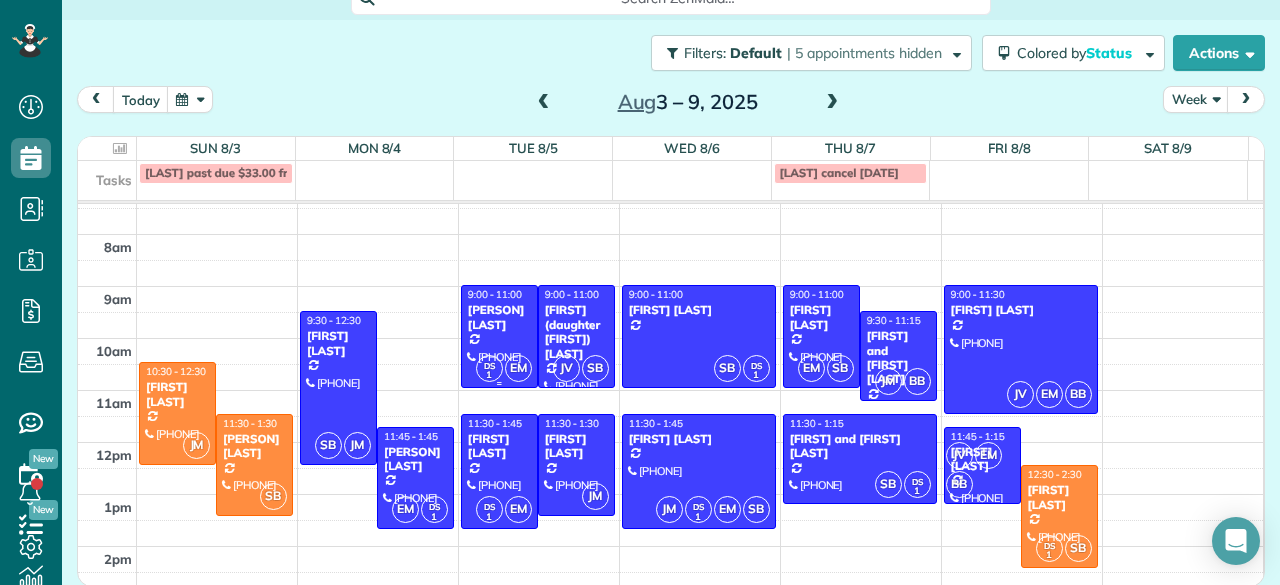 scroll, scrollTop: 16, scrollLeft: 0, axis: vertical 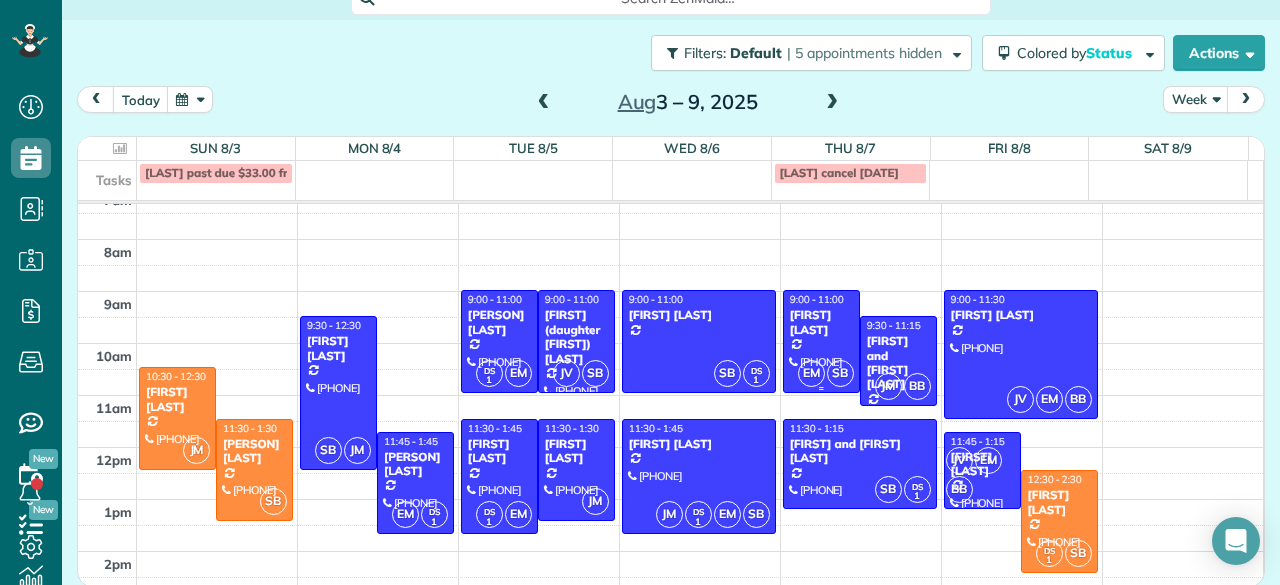 click at bounding box center [821, 341] 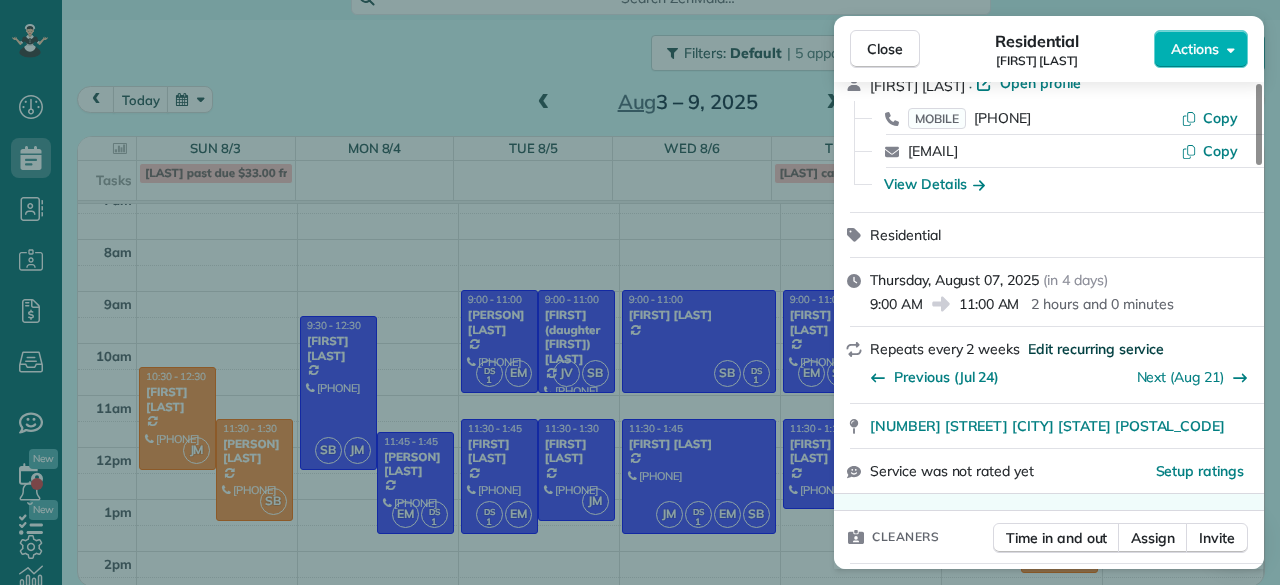 scroll, scrollTop: 103, scrollLeft: 0, axis: vertical 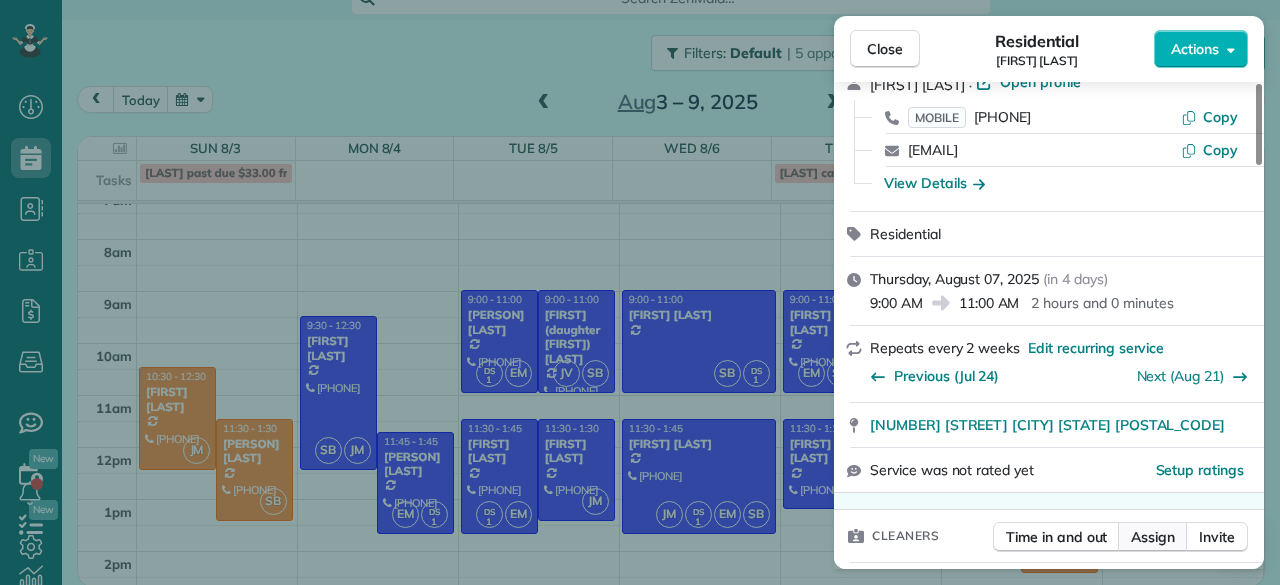 click on "Assign" at bounding box center (1153, 537) 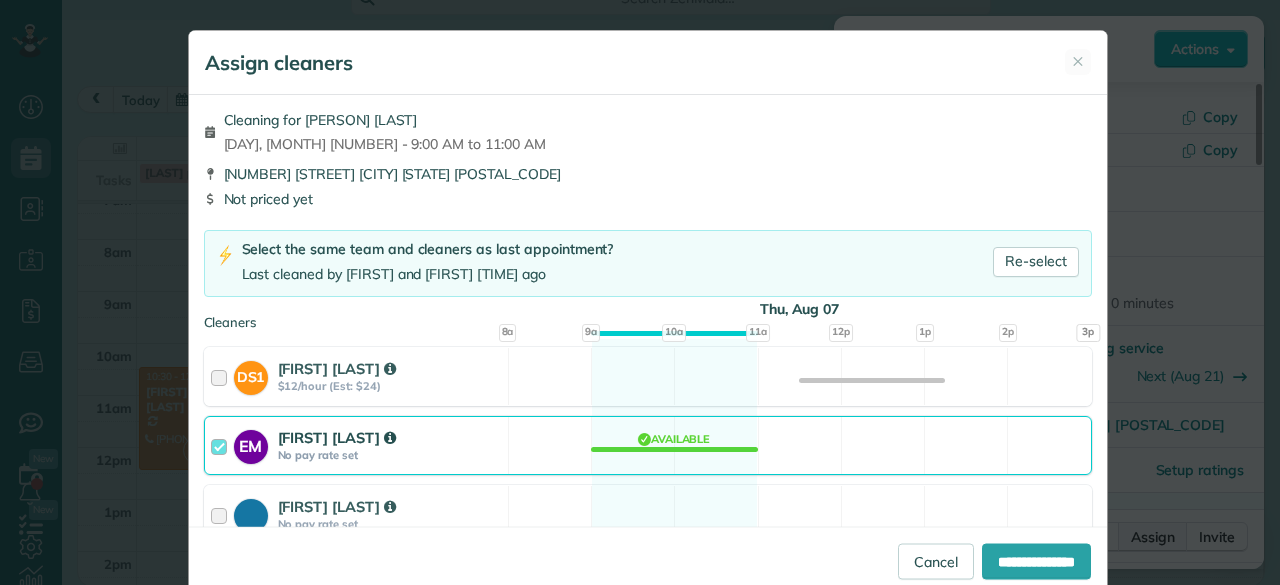 scroll, scrollTop: 37, scrollLeft: 0, axis: vertical 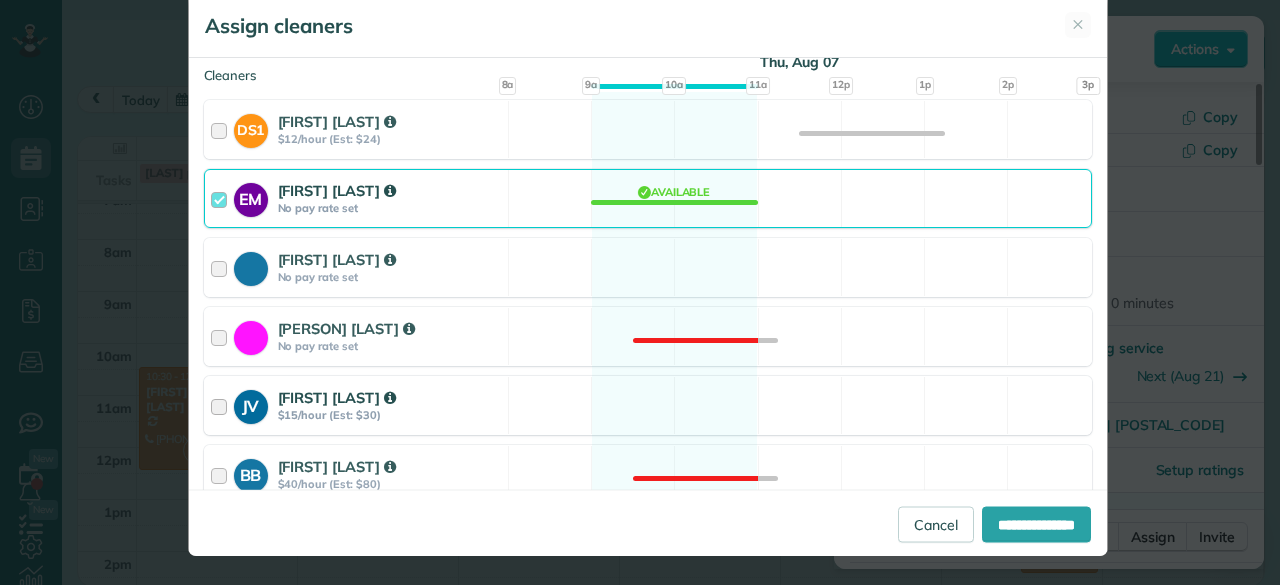 click on "[FIRST] [LAST]
[PRICE]/hour (Est: [PRICE])
Available" at bounding box center [648, 405] 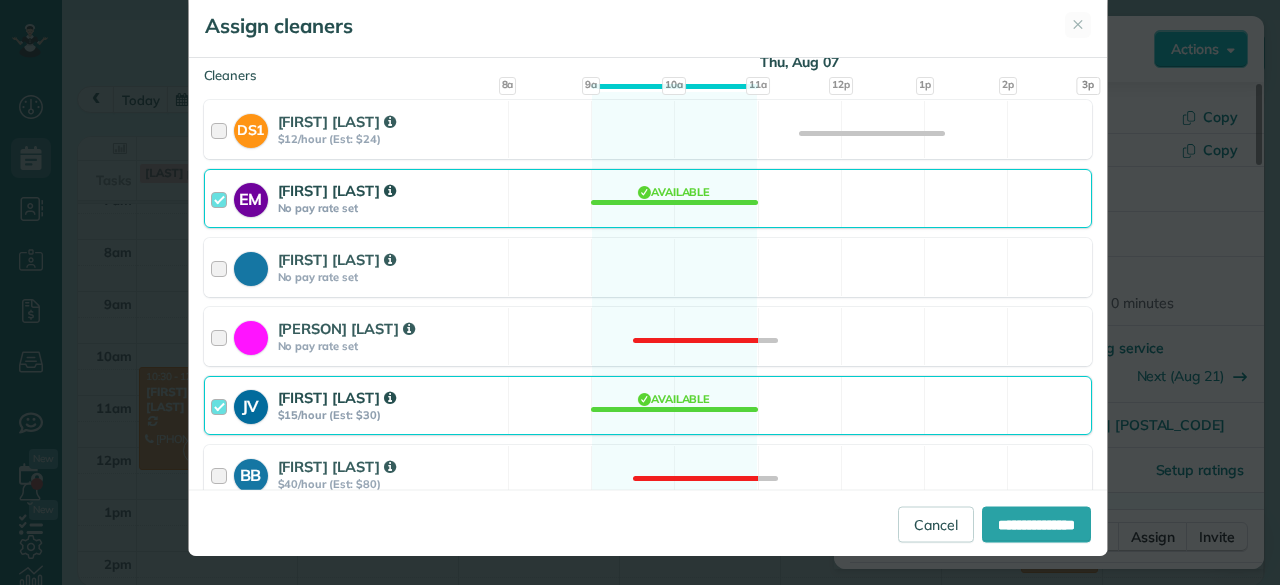click on "[FIRST] [LAST]" at bounding box center [648, 198] 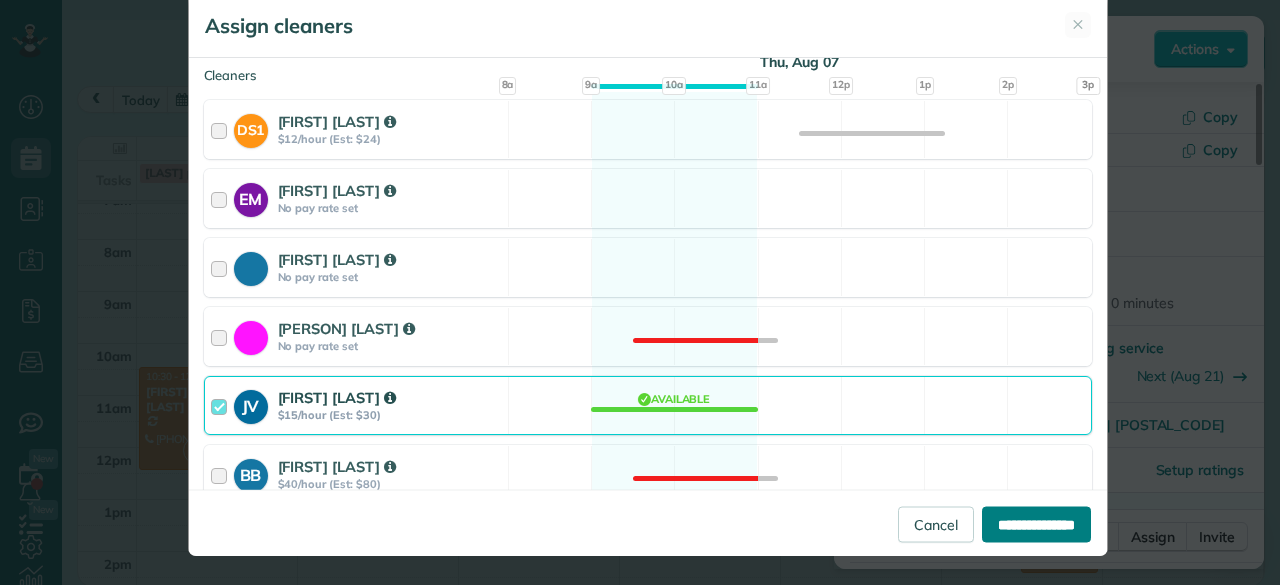 click on "**********" at bounding box center (1036, 524) 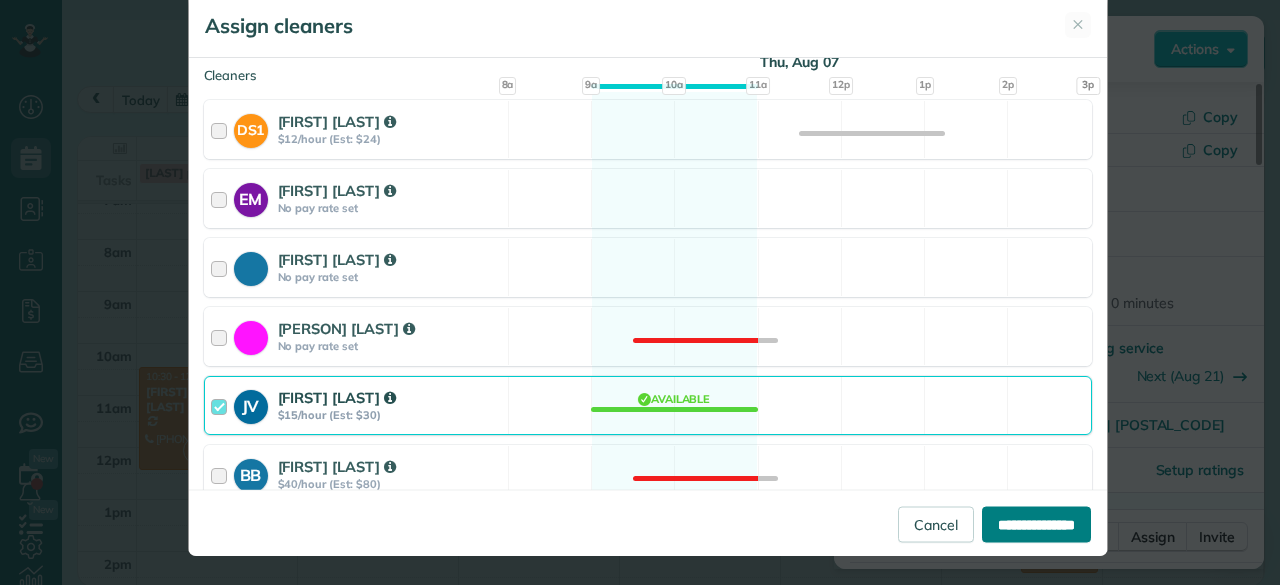 type on "**********" 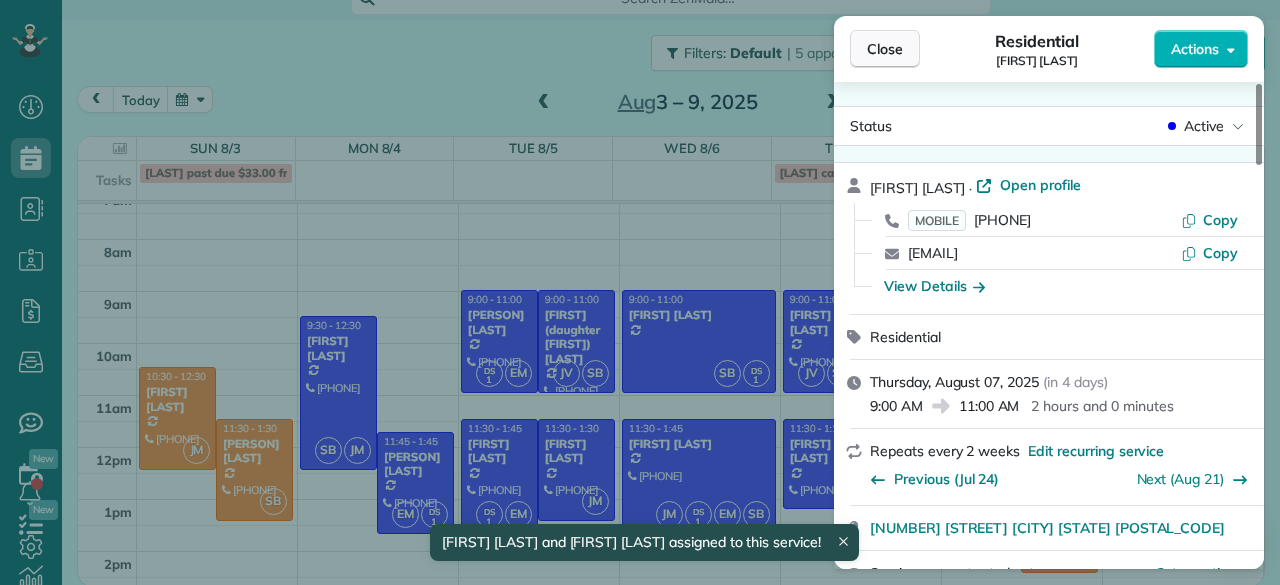 click on "Close" at bounding box center (885, 49) 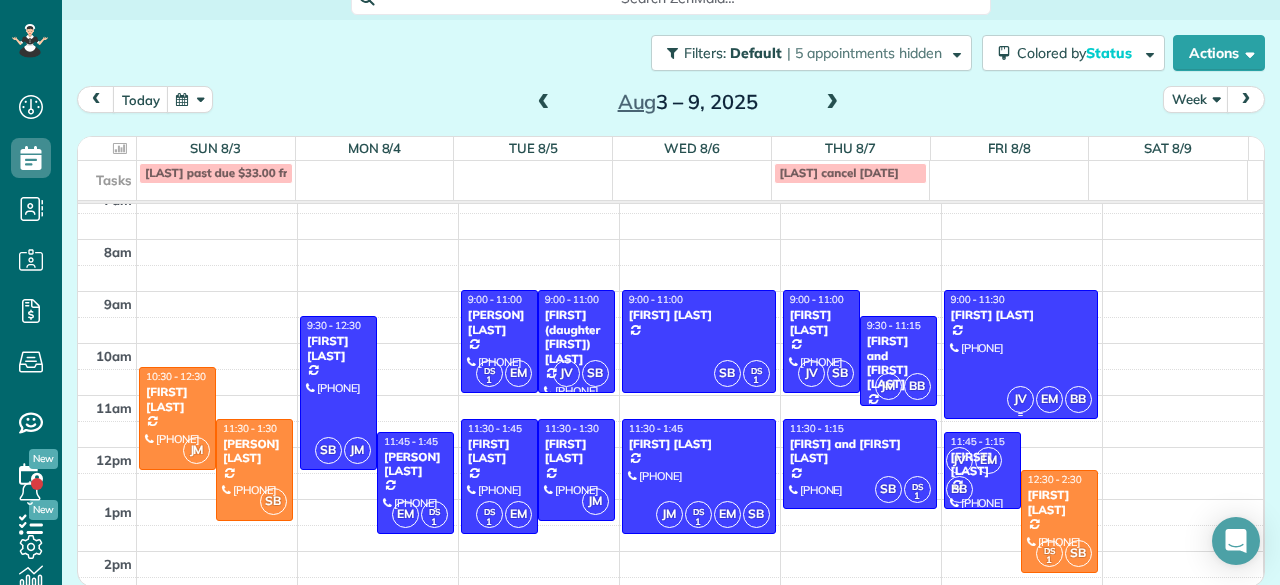 click on "[INITIALS] [INITIALS] [INITIALS] [TIME] - [TIME] [FIRST] [LAST] ([PHONE]) [NUMBER] [STREET] [CITY], [STATE] [POSTAL_CODE]" at bounding box center (1021, 354) 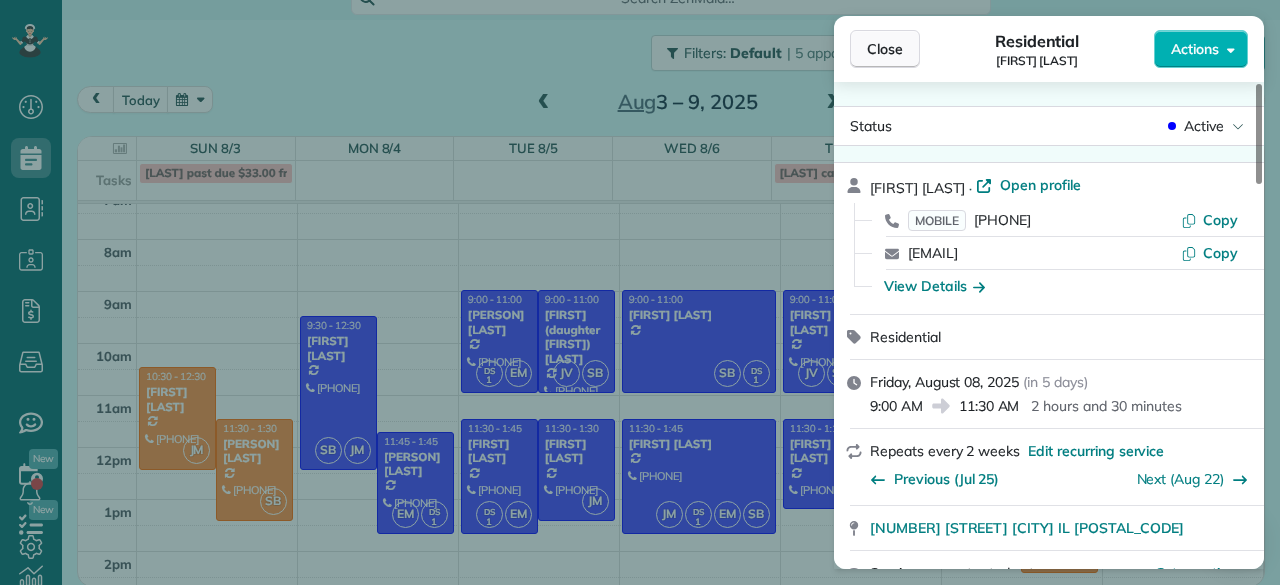 click on "Close" at bounding box center (885, 49) 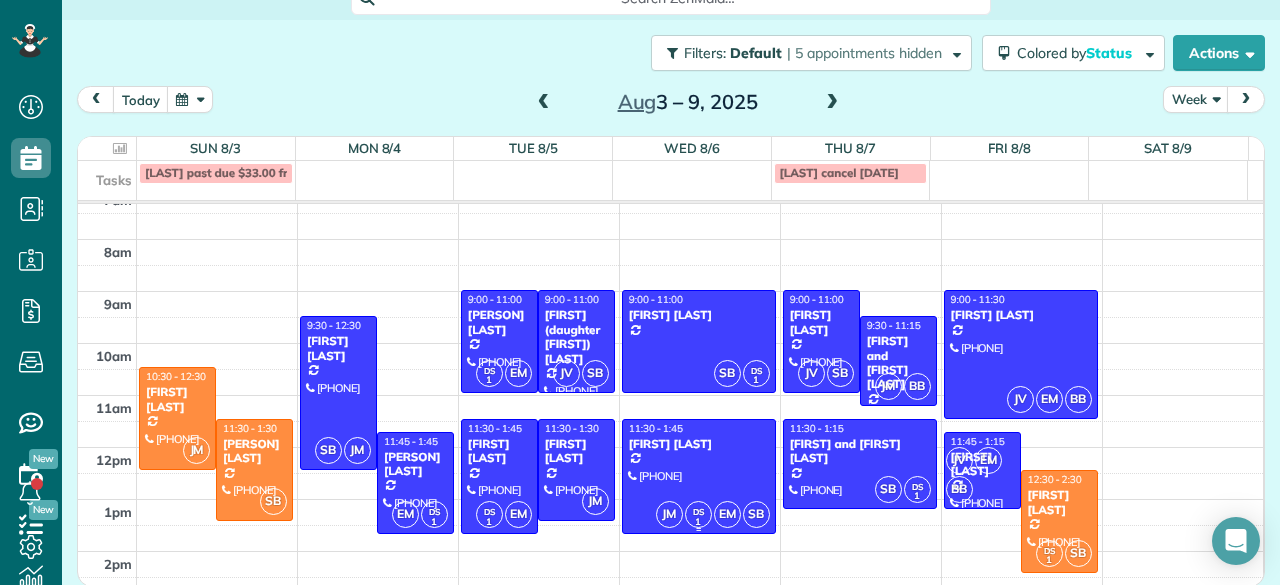 click at bounding box center (699, 477) 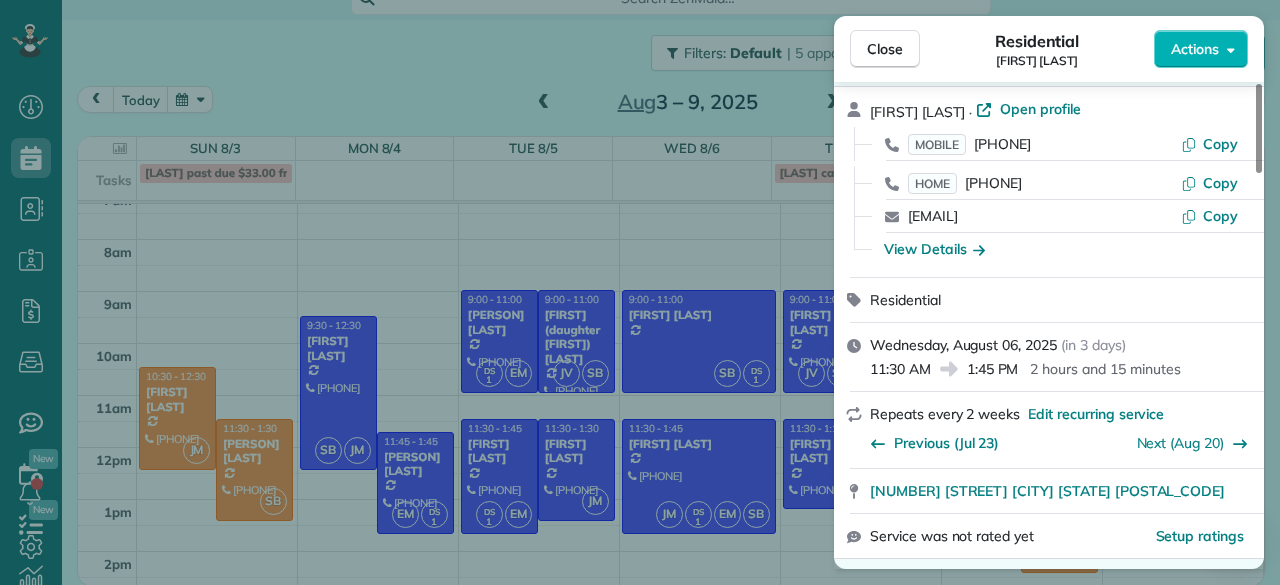 scroll, scrollTop: 208, scrollLeft: 0, axis: vertical 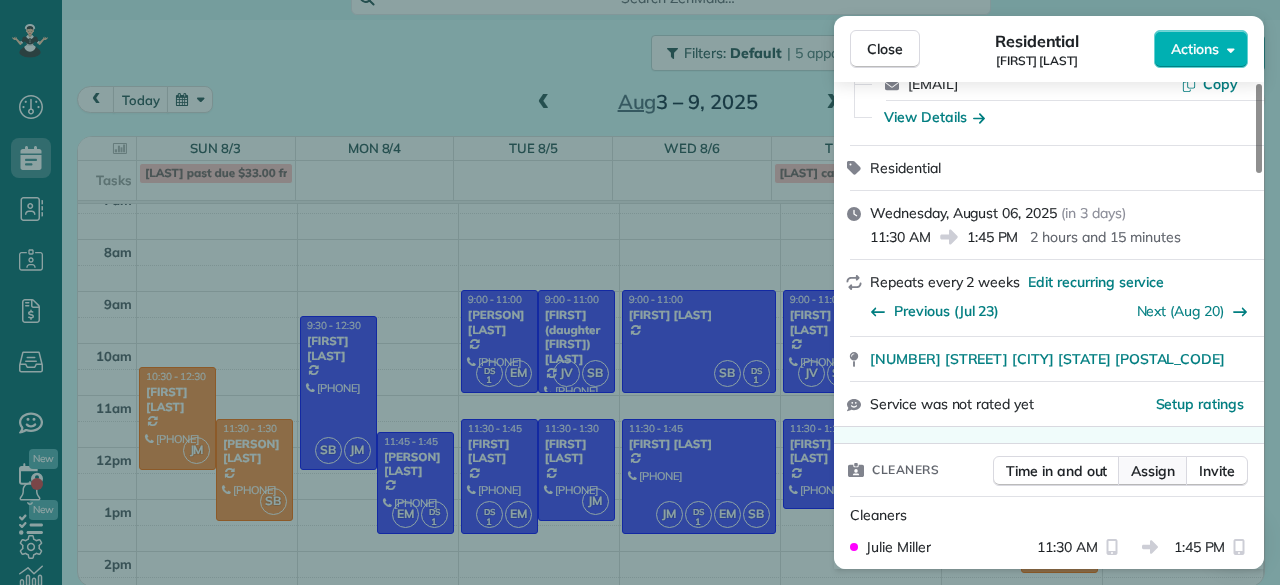 click on "Assign" at bounding box center (1153, 471) 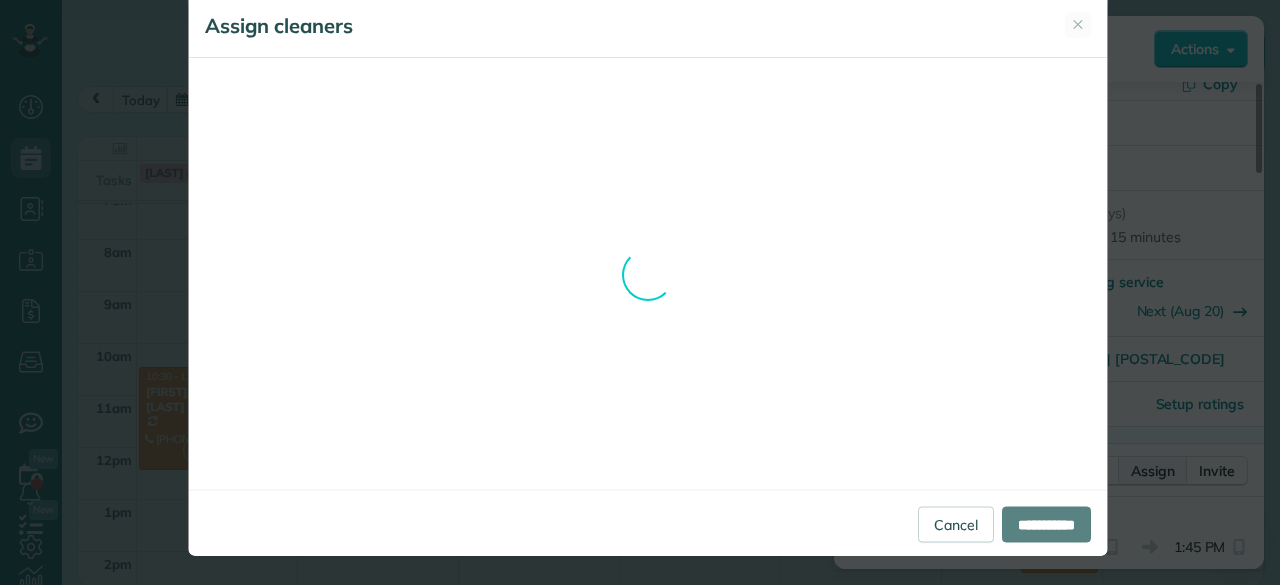 scroll, scrollTop: 0, scrollLeft: 0, axis: both 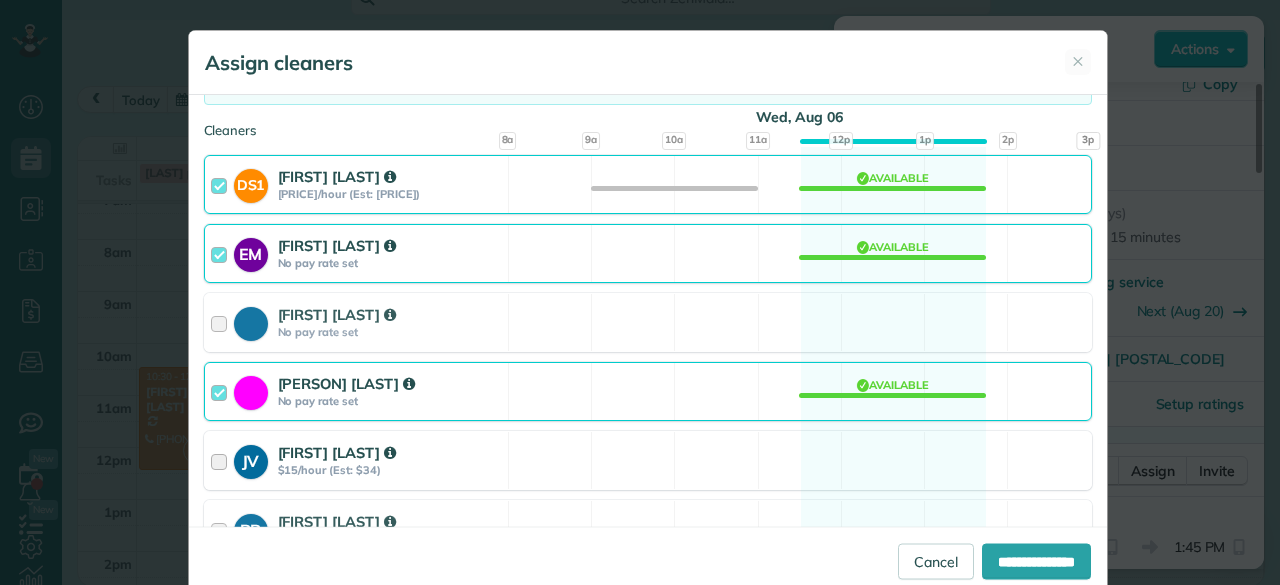 click on "[FIRST] [LAST]
[PRICE]/hour (Est: [PRICE])
Available" at bounding box center (648, 460) 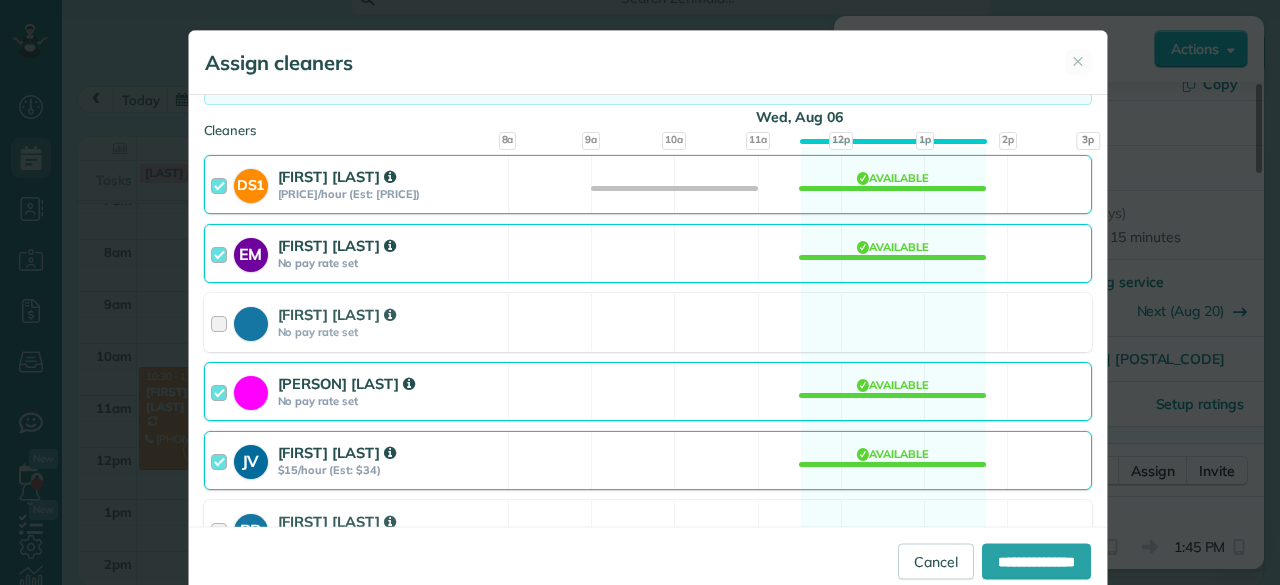 click on "[PERSON] [LAST]
No pay rate set
Available" at bounding box center [648, 391] 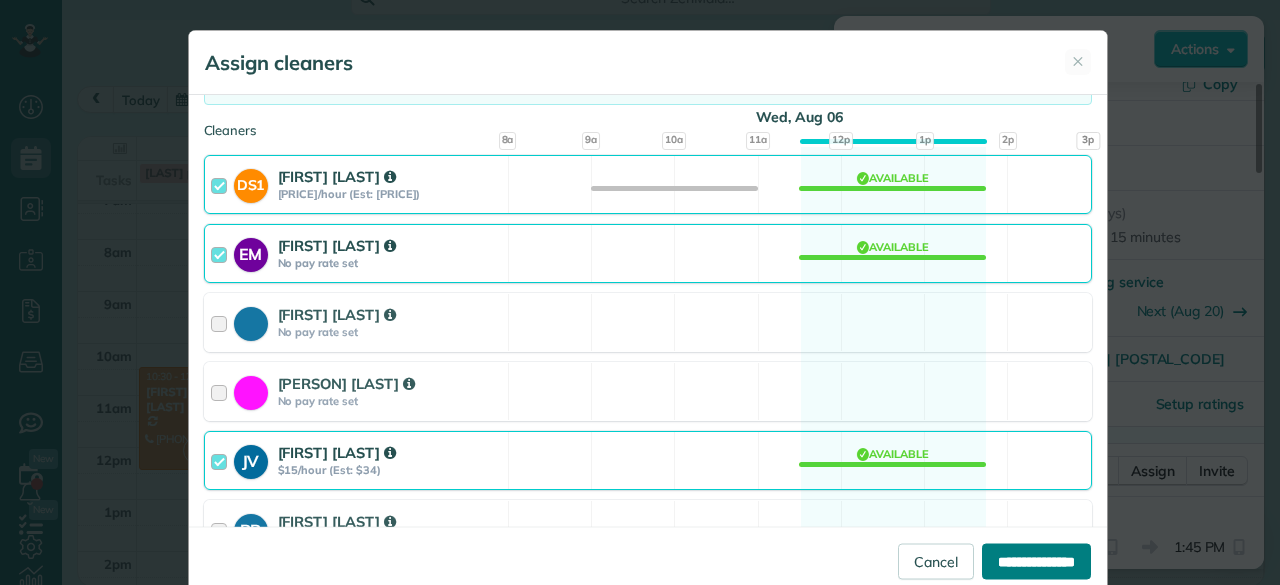 click on "**********" at bounding box center (1036, 561) 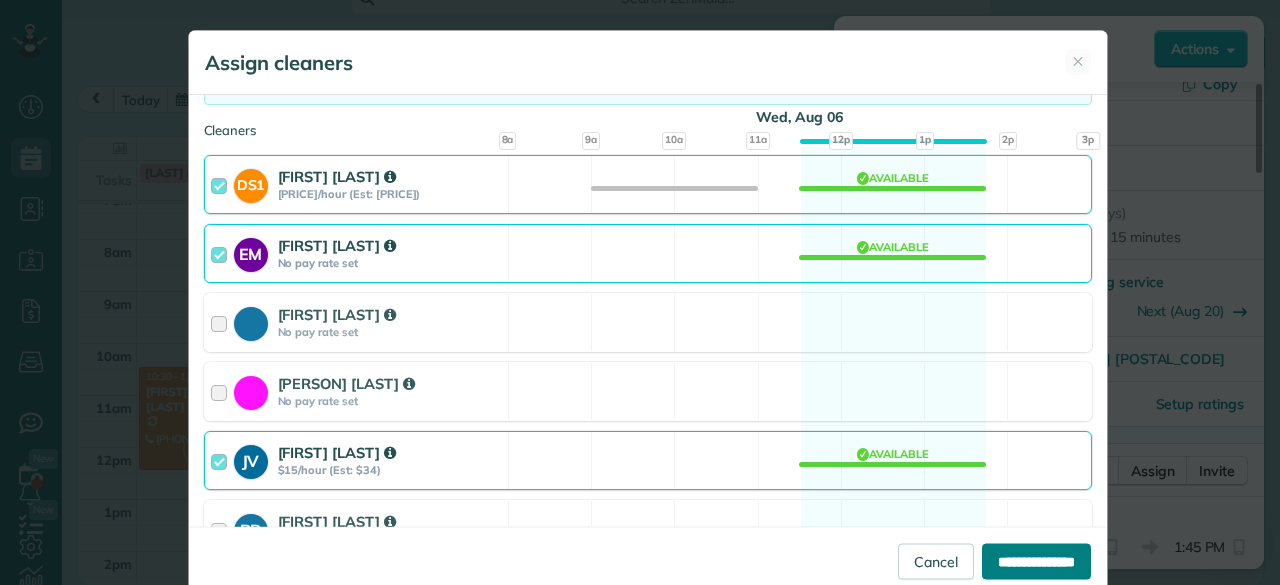 type on "**********" 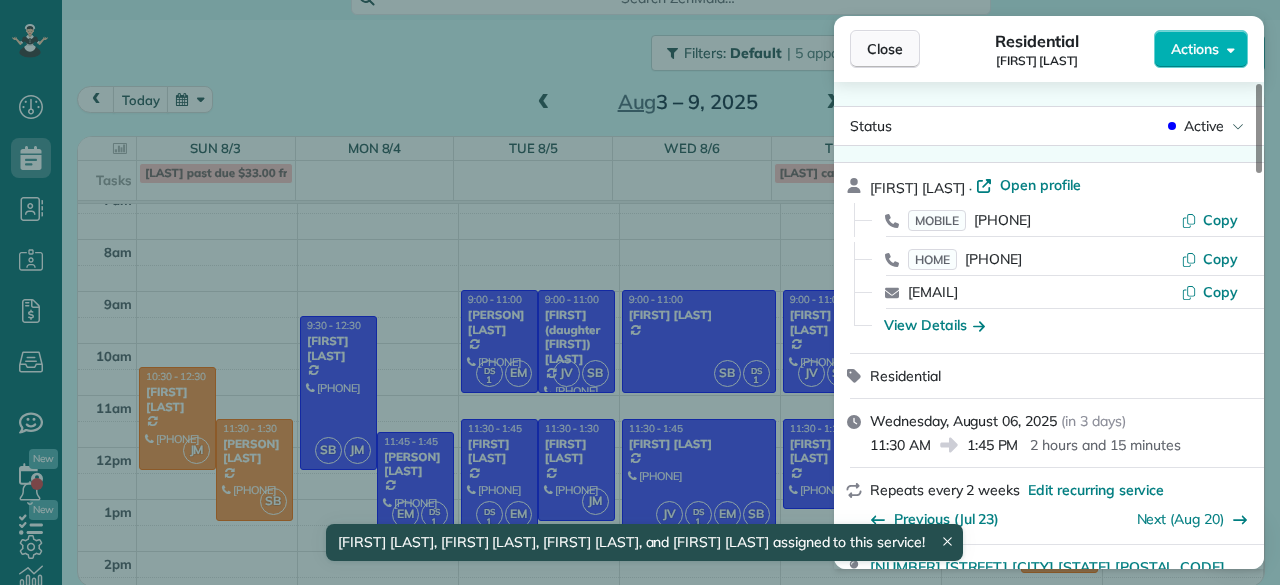click on "Close" at bounding box center (885, 49) 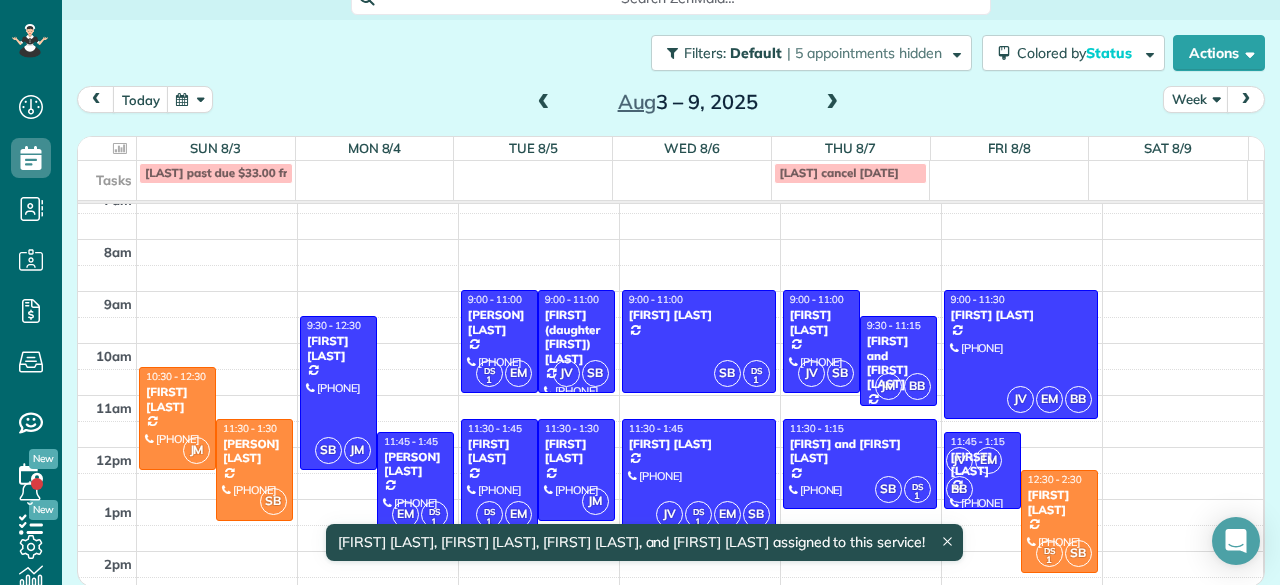 scroll, scrollTop: 26, scrollLeft: 0, axis: vertical 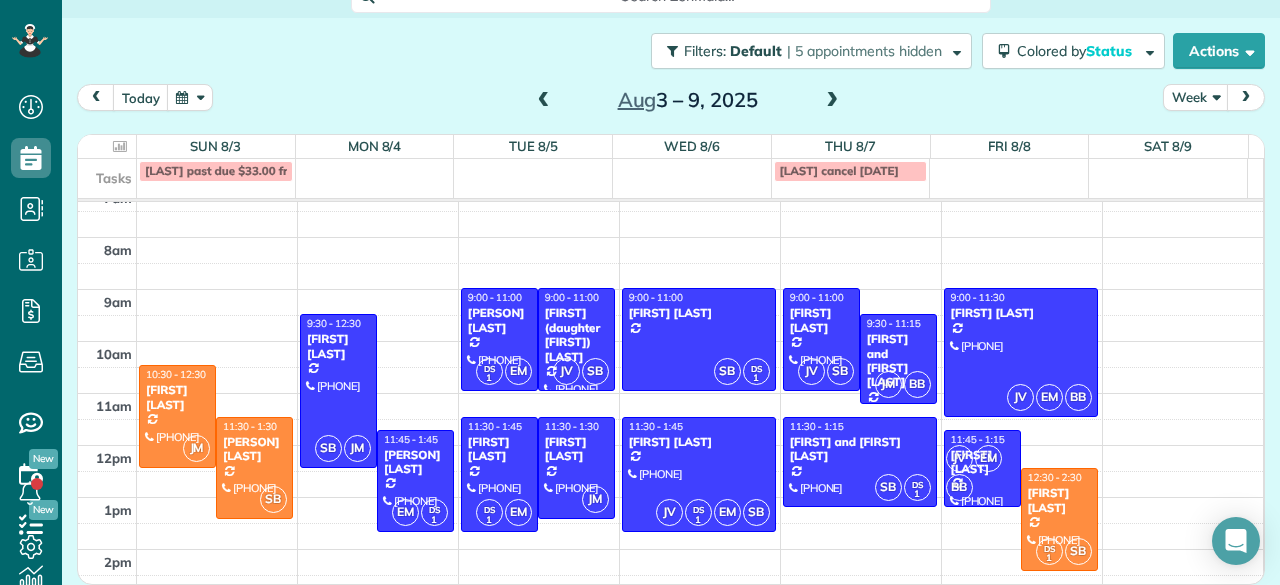 click at bounding box center (544, 101) 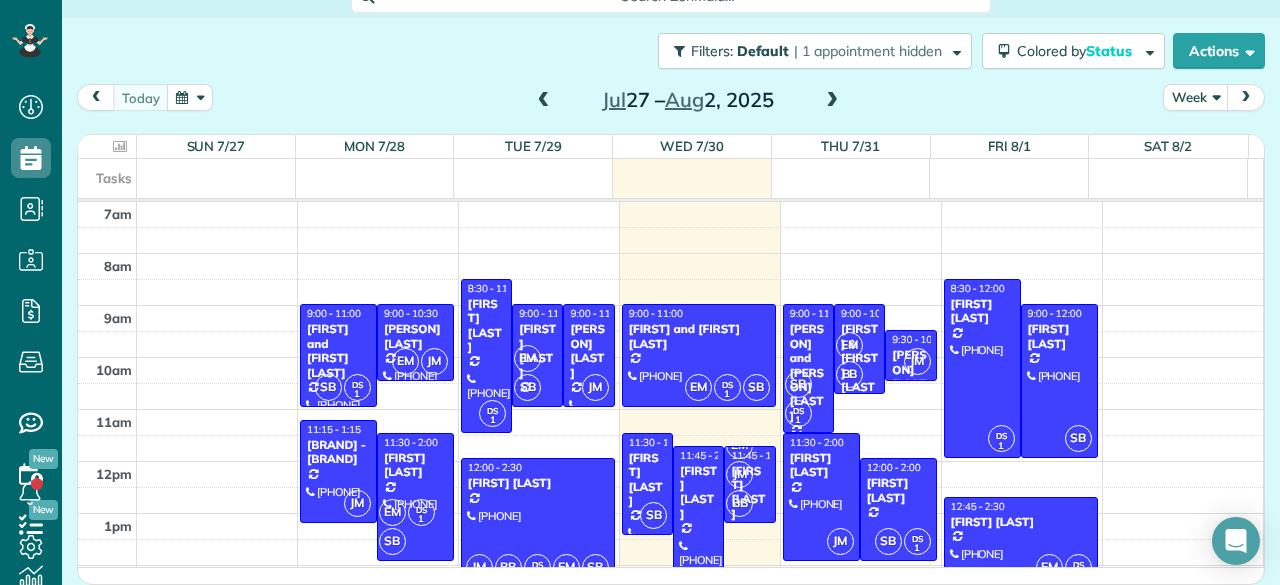 click at bounding box center (544, 101) 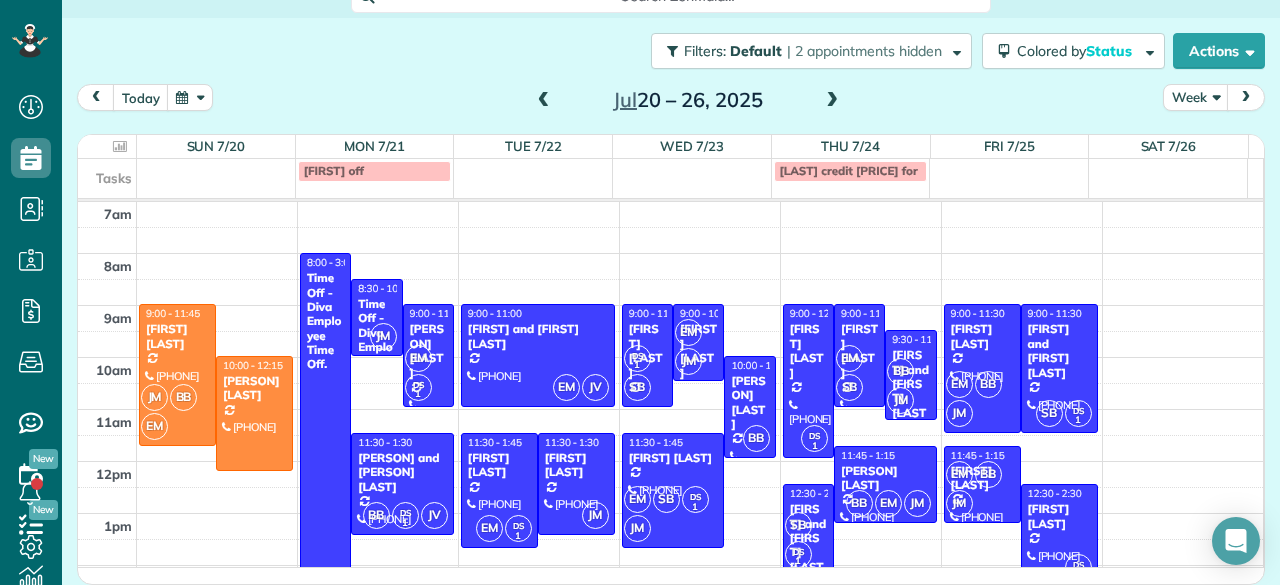 click at bounding box center (544, 101) 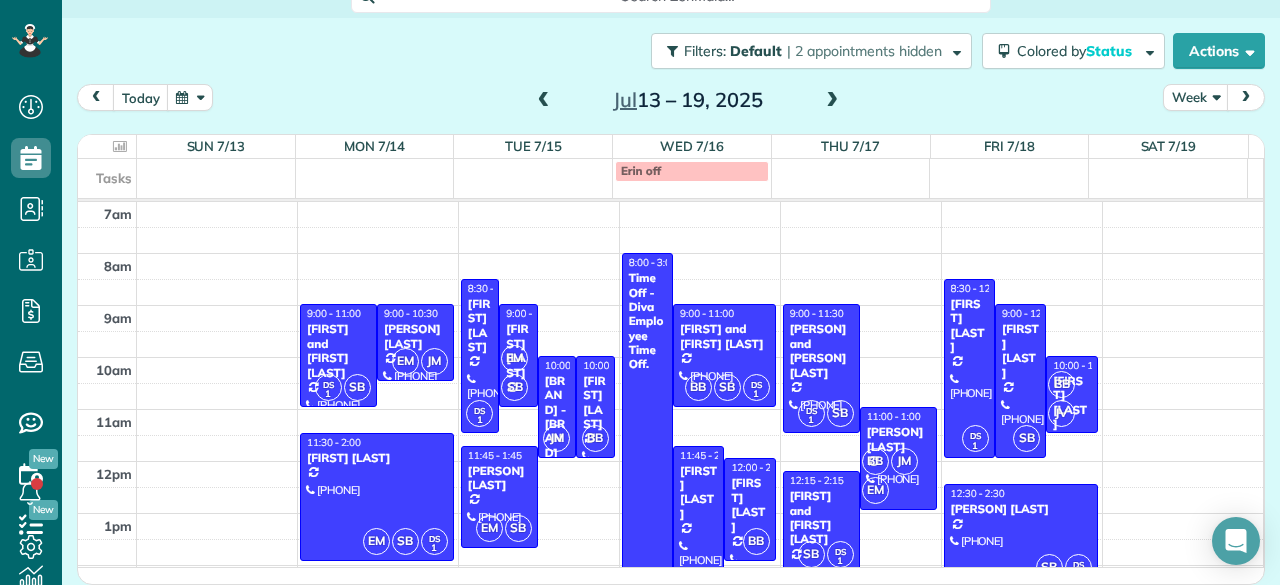 click at bounding box center [544, 101] 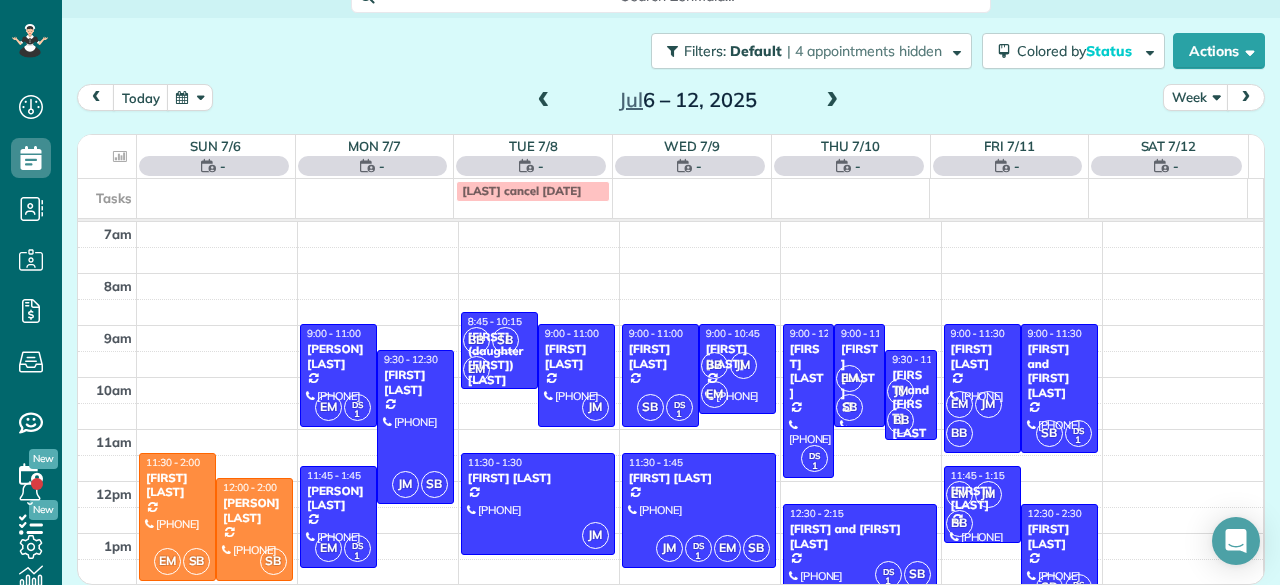scroll, scrollTop: 0, scrollLeft: 0, axis: both 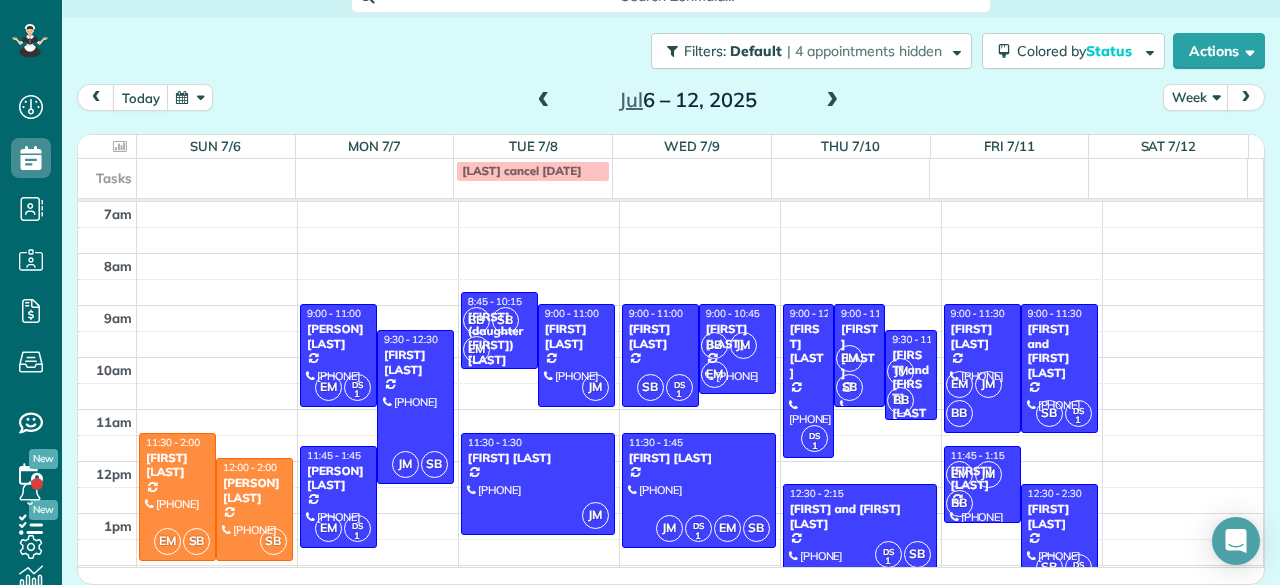 click at bounding box center (832, 101) 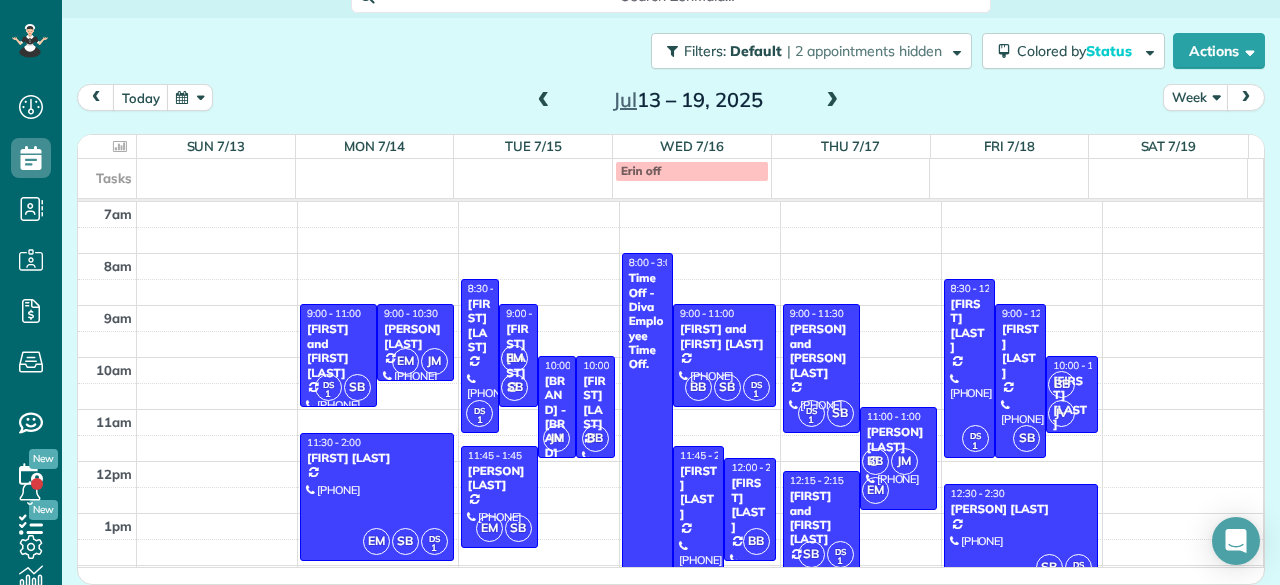 click at bounding box center [832, 101] 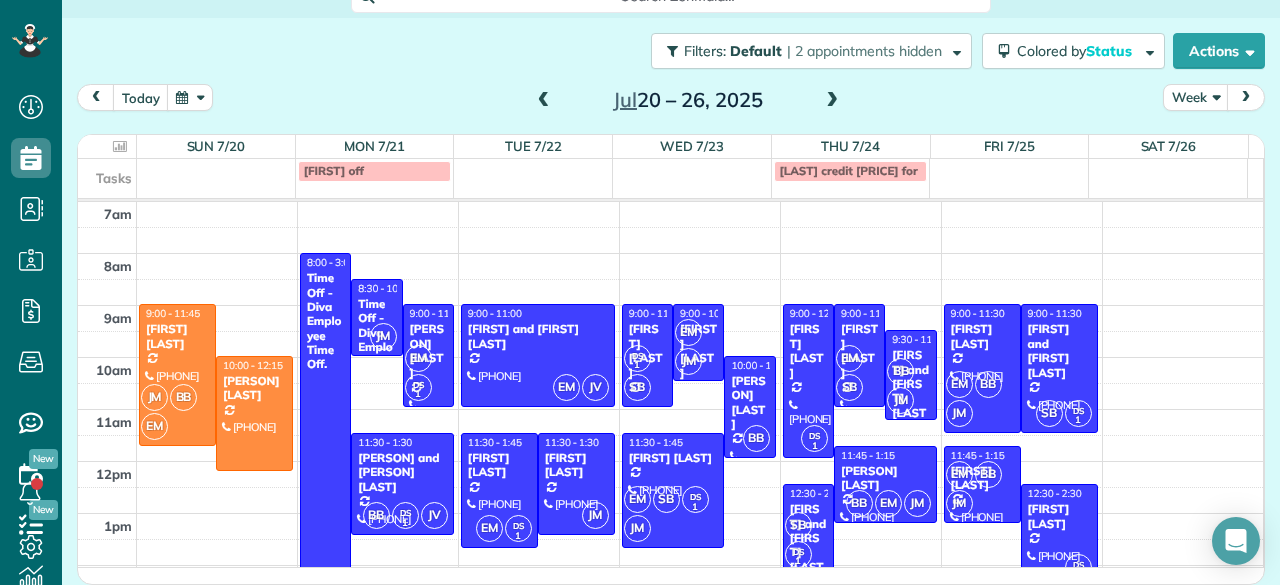 click at bounding box center (832, 101) 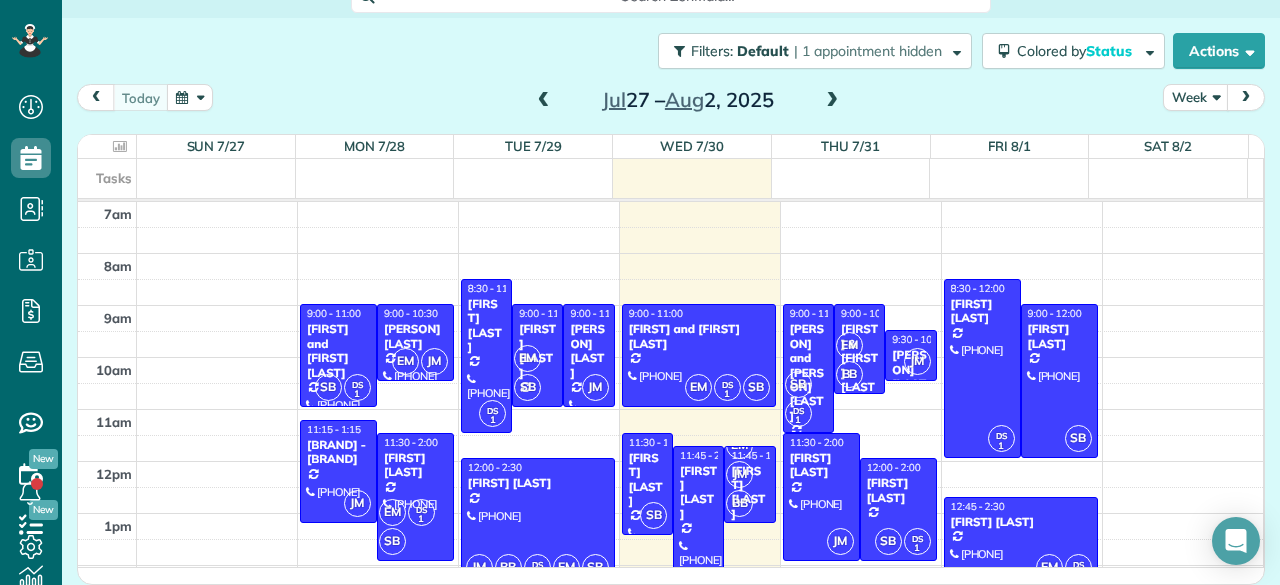click at bounding box center [832, 101] 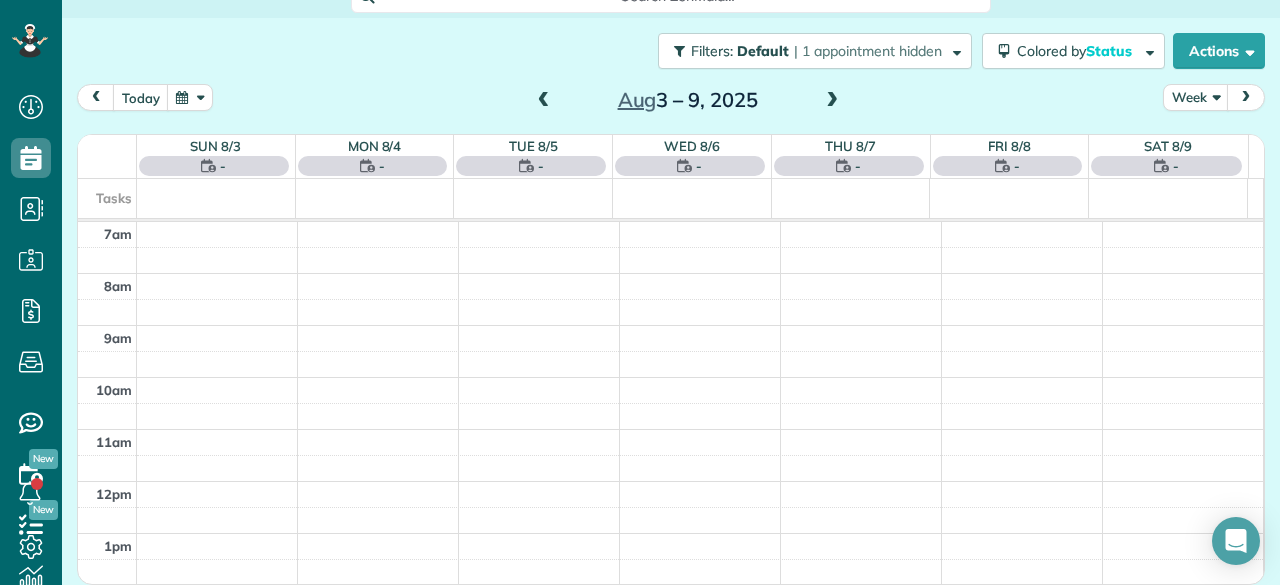 scroll, scrollTop: 0, scrollLeft: 0, axis: both 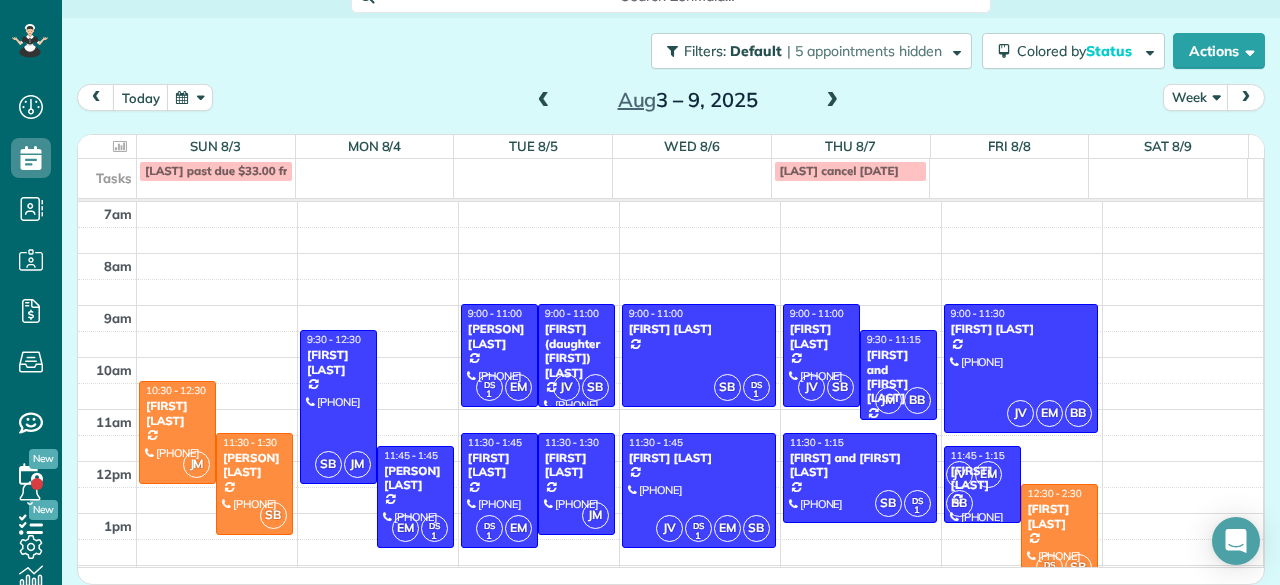 click at bounding box center [544, 101] 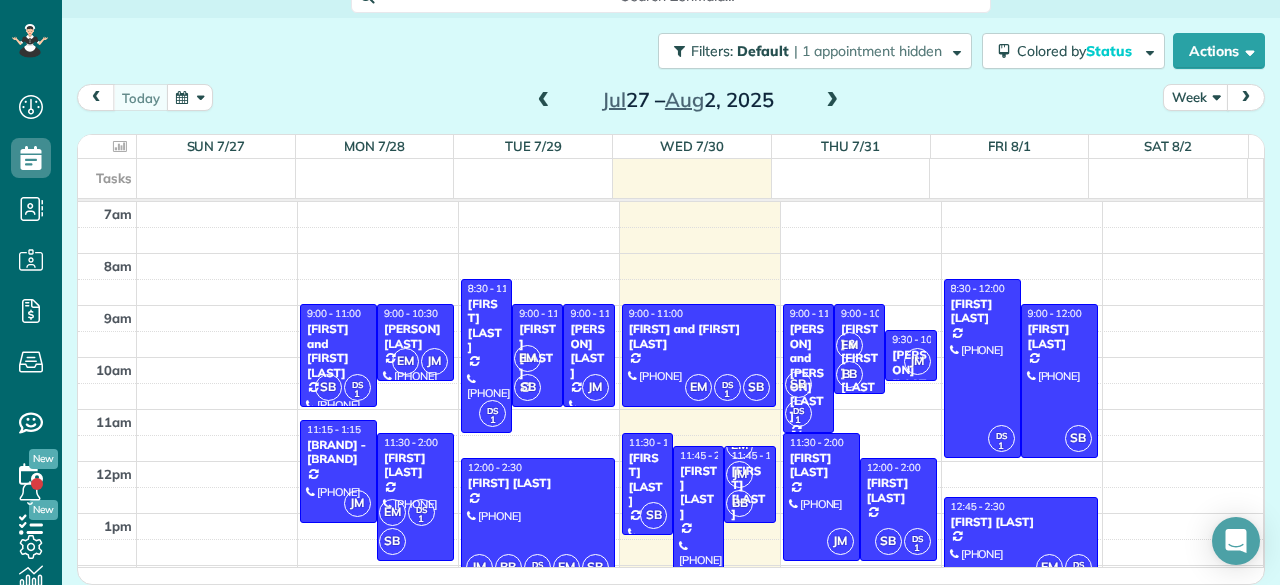 click at bounding box center [544, 101] 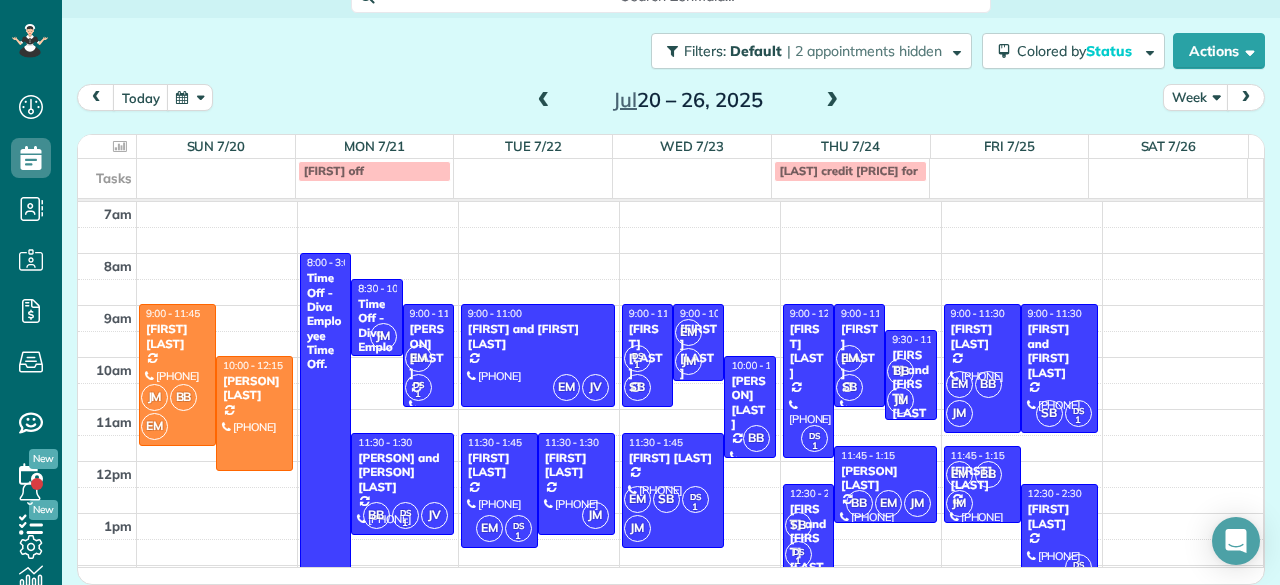 click at bounding box center [544, 101] 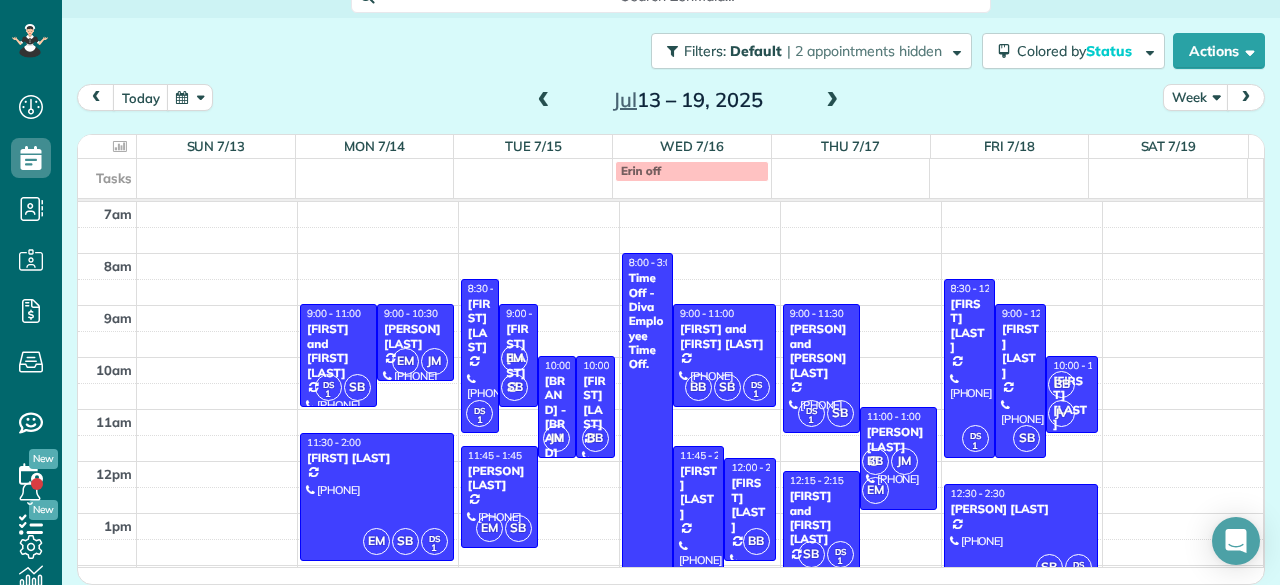 click at bounding box center [544, 101] 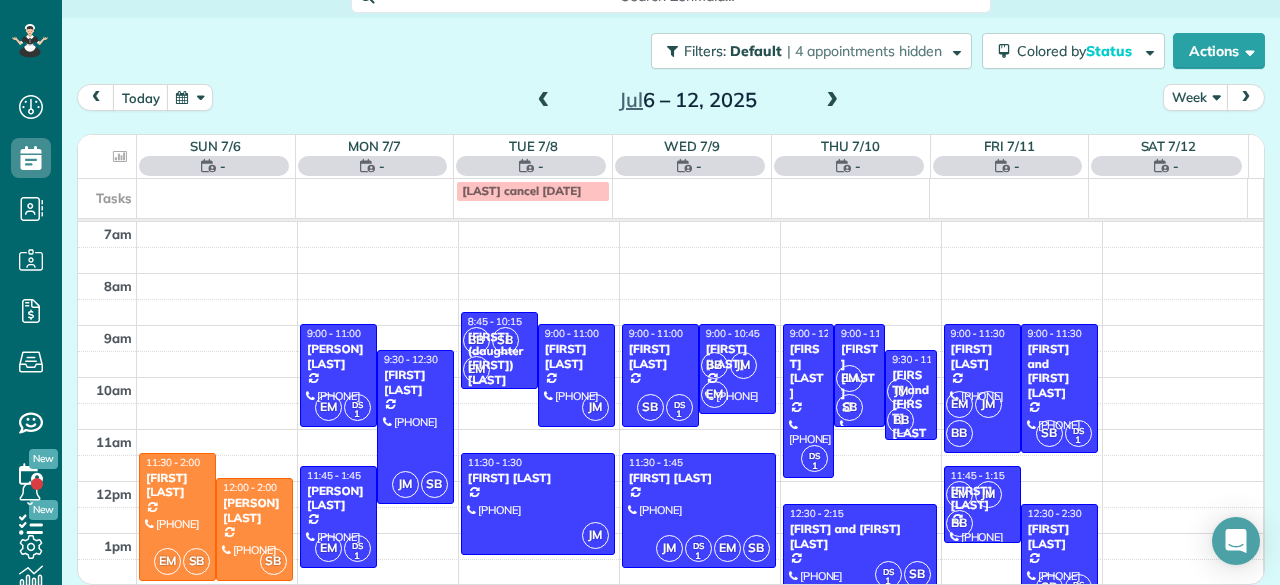 scroll, scrollTop: 0, scrollLeft: 0, axis: both 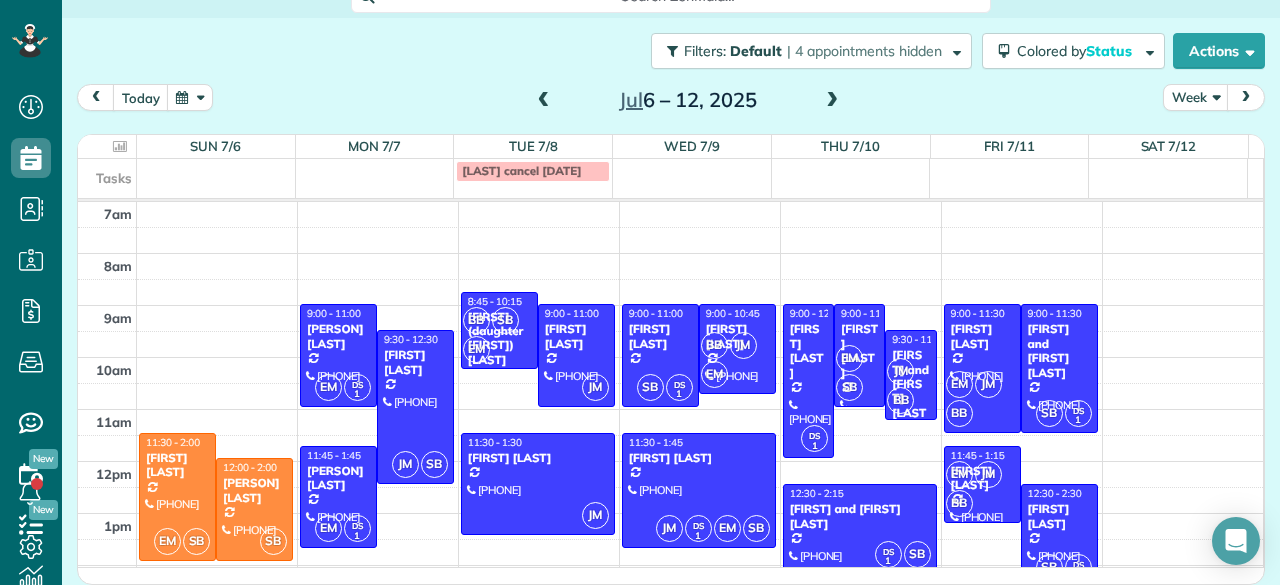 click at bounding box center [832, 101] 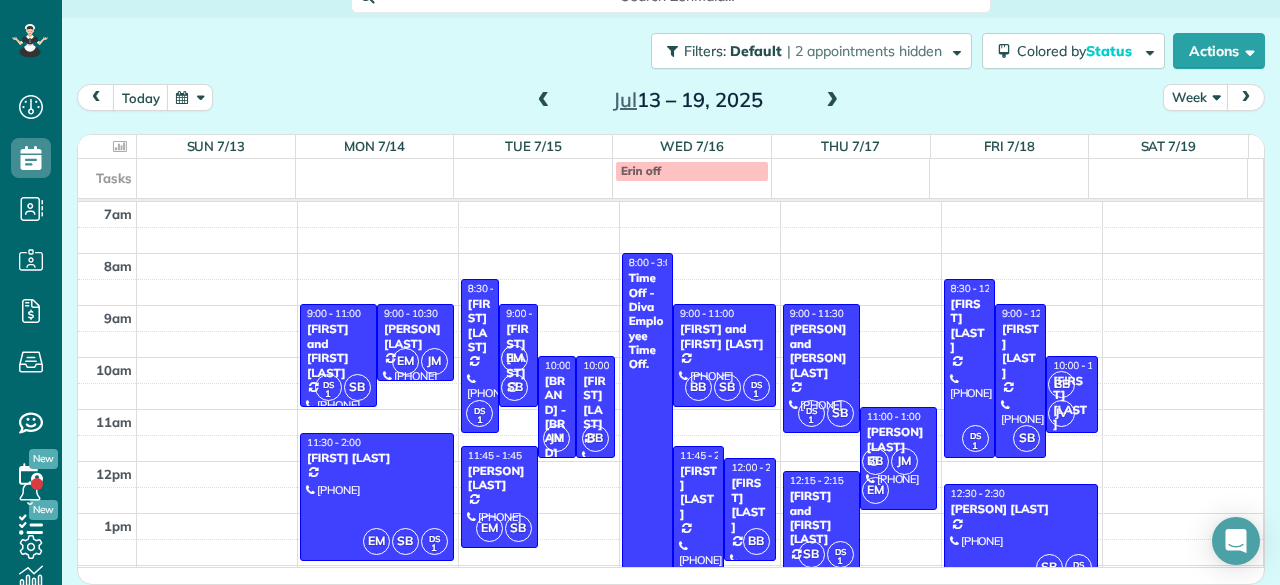 click at bounding box center [832, 101] 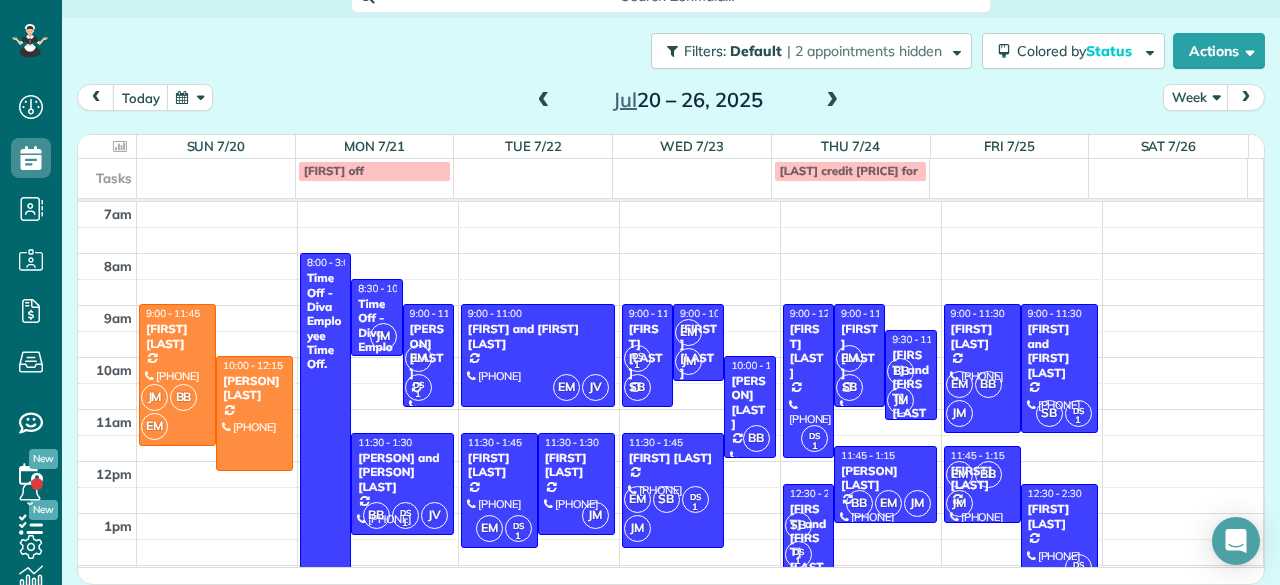 click at bounding box center (832, 101) 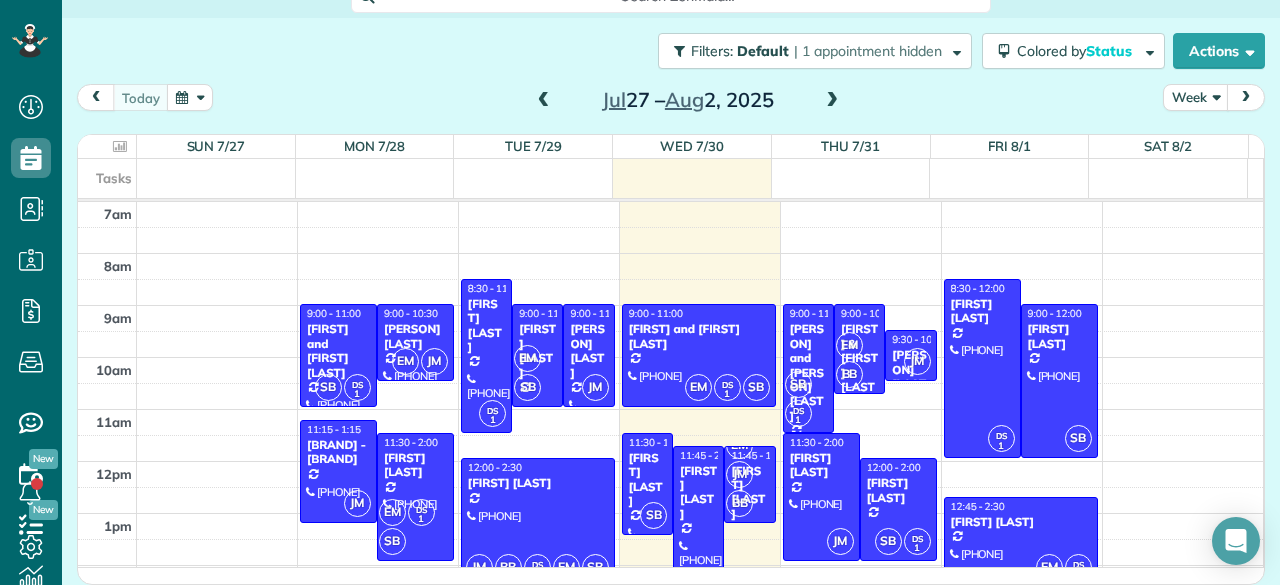 click at bounding box center [832, 101] 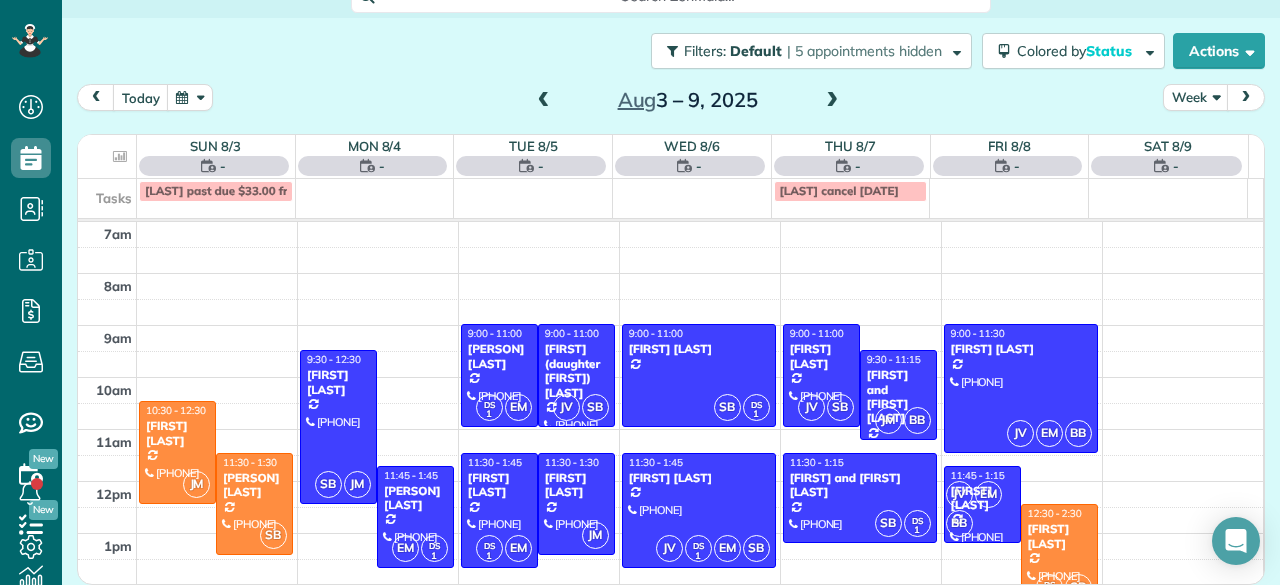 scroll, scrollTop: 0, scrollLeft: 0, axis: both 